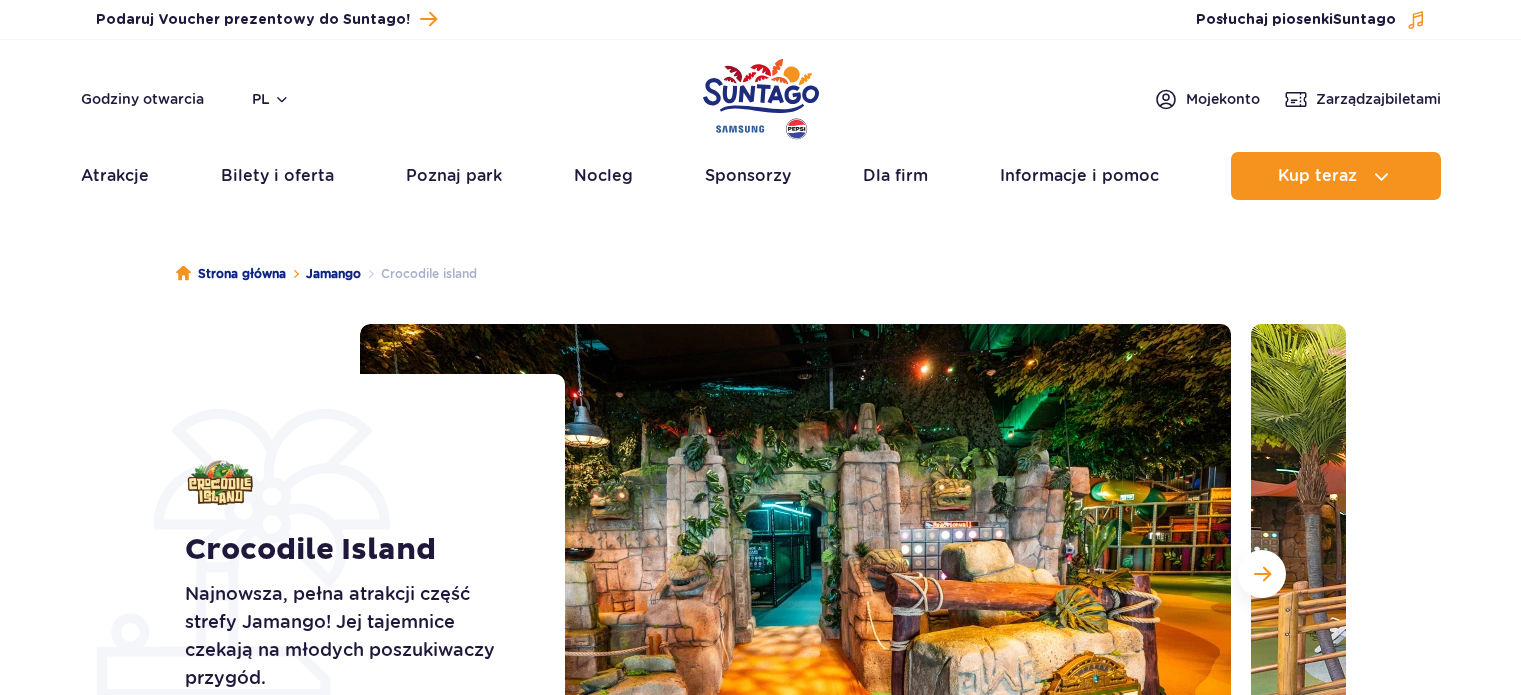 scroll, scrollTop: 300, scrollLeft: 0, axis: vertical 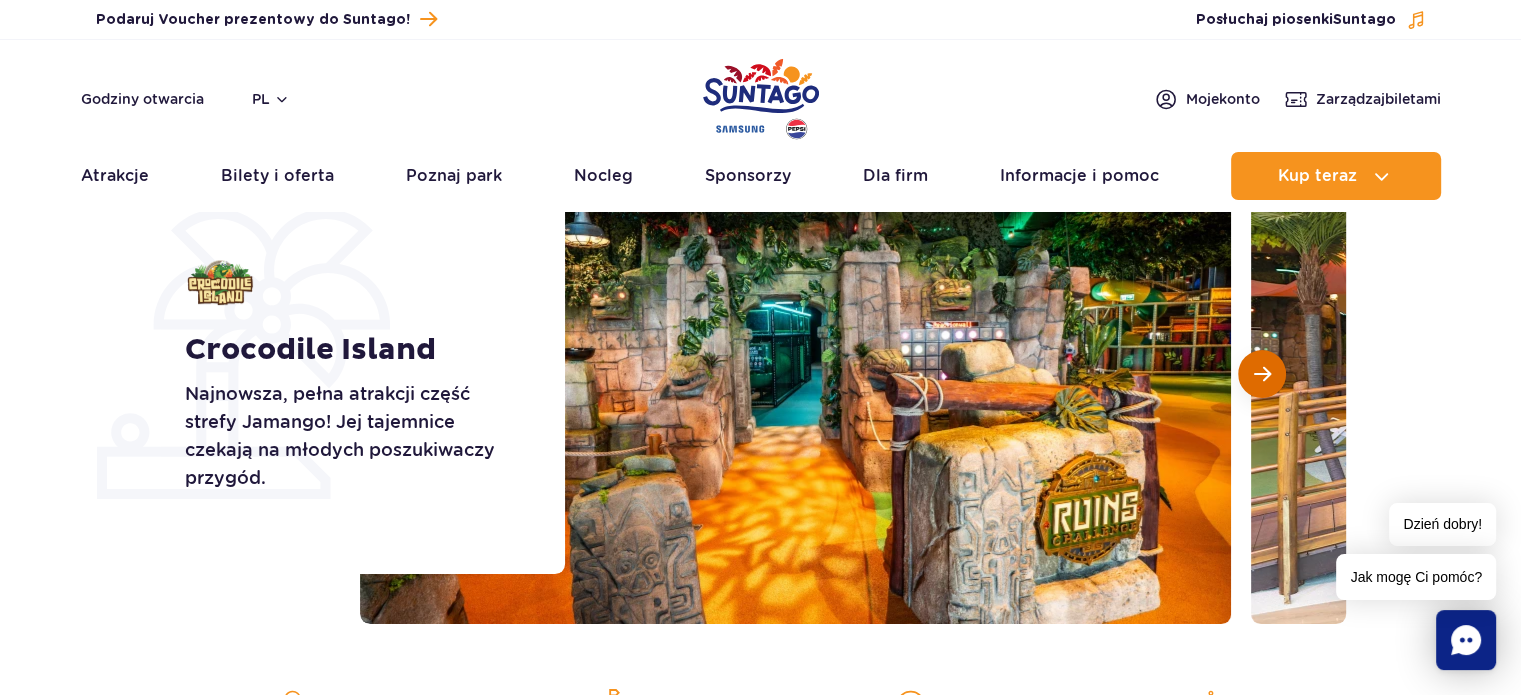 click at bounding box center [1262, 374] 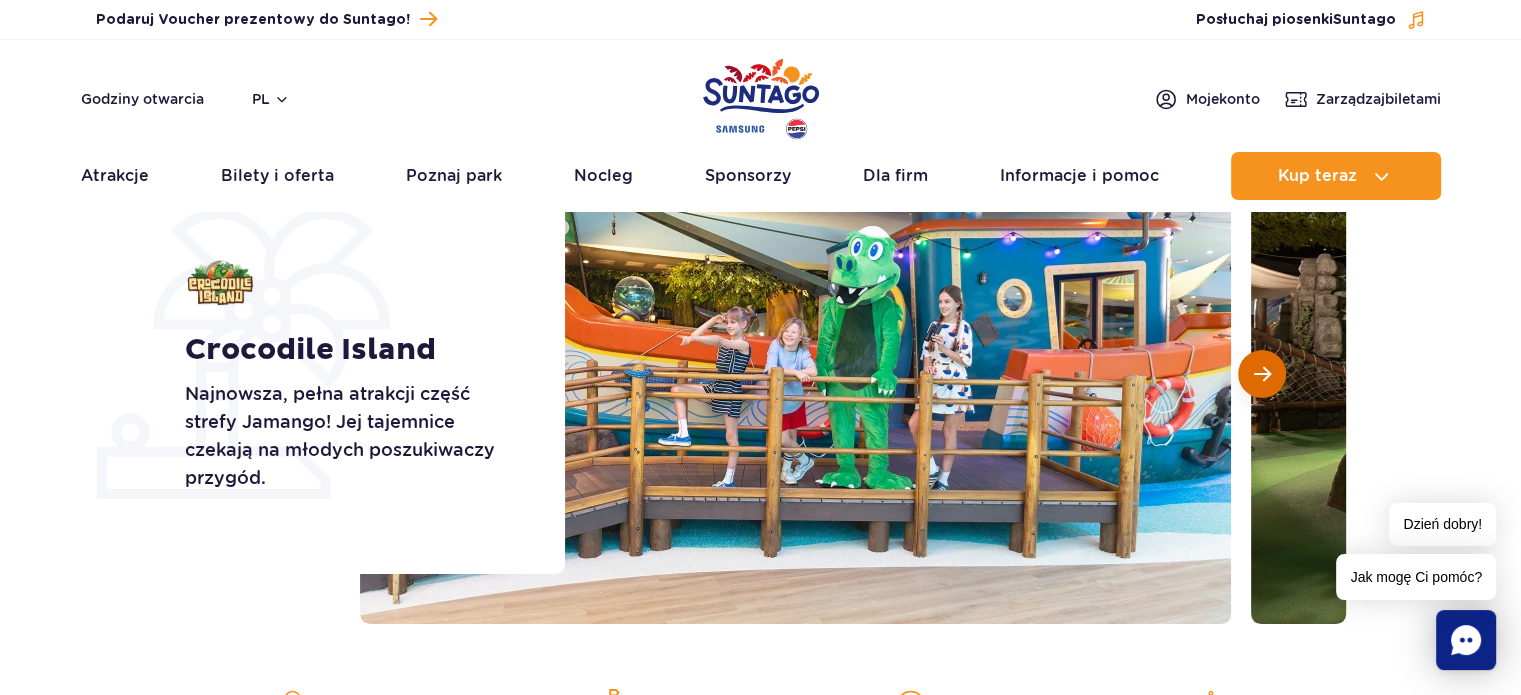 click at bounding box center [1262, 374] 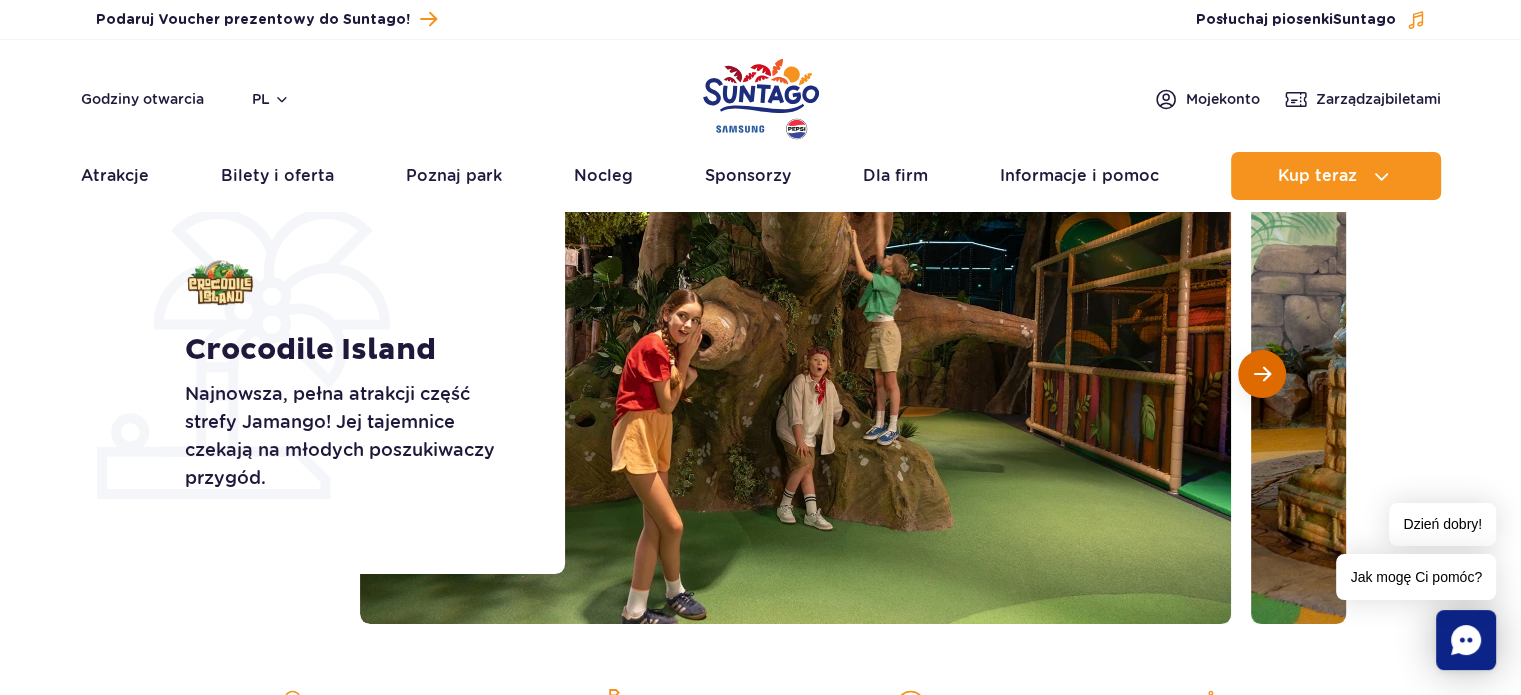 click at bounding box center [1262, 374] 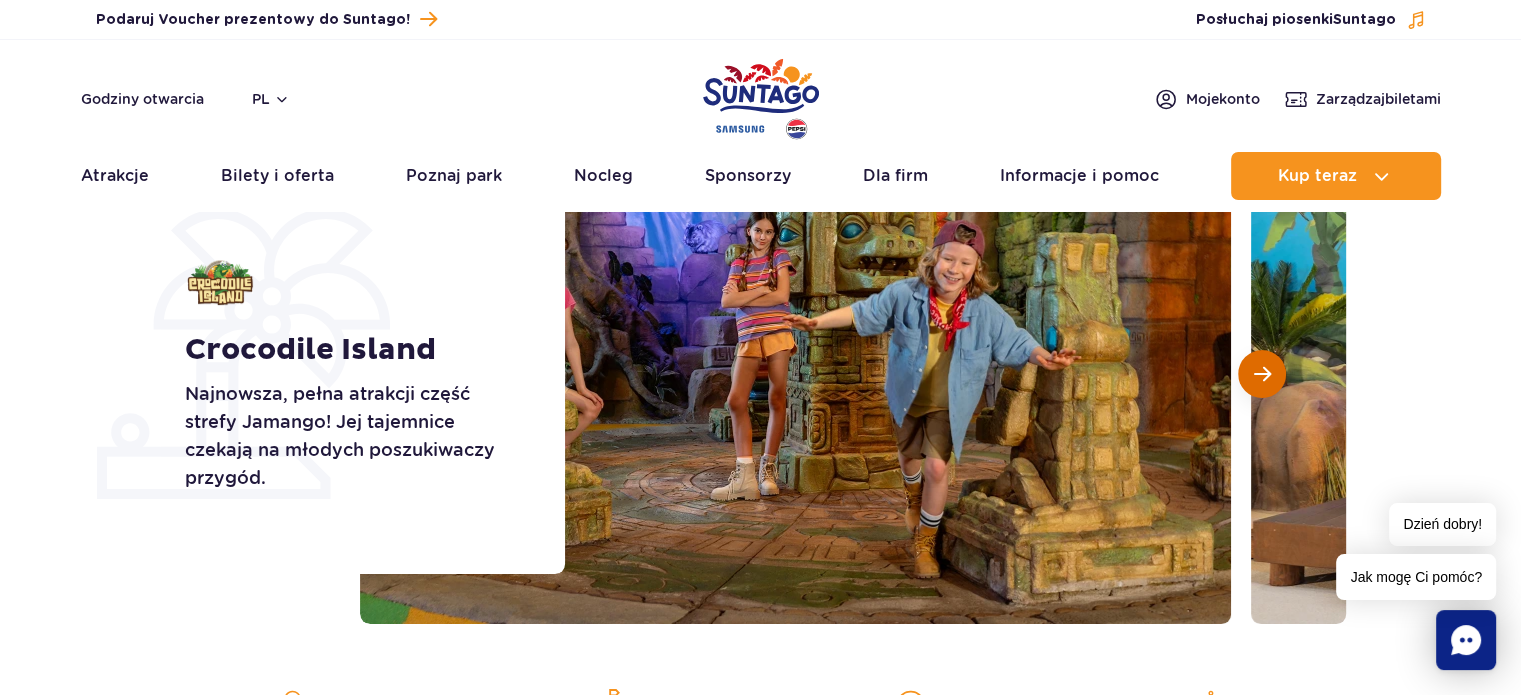 click at bounding box center [1262, 374] 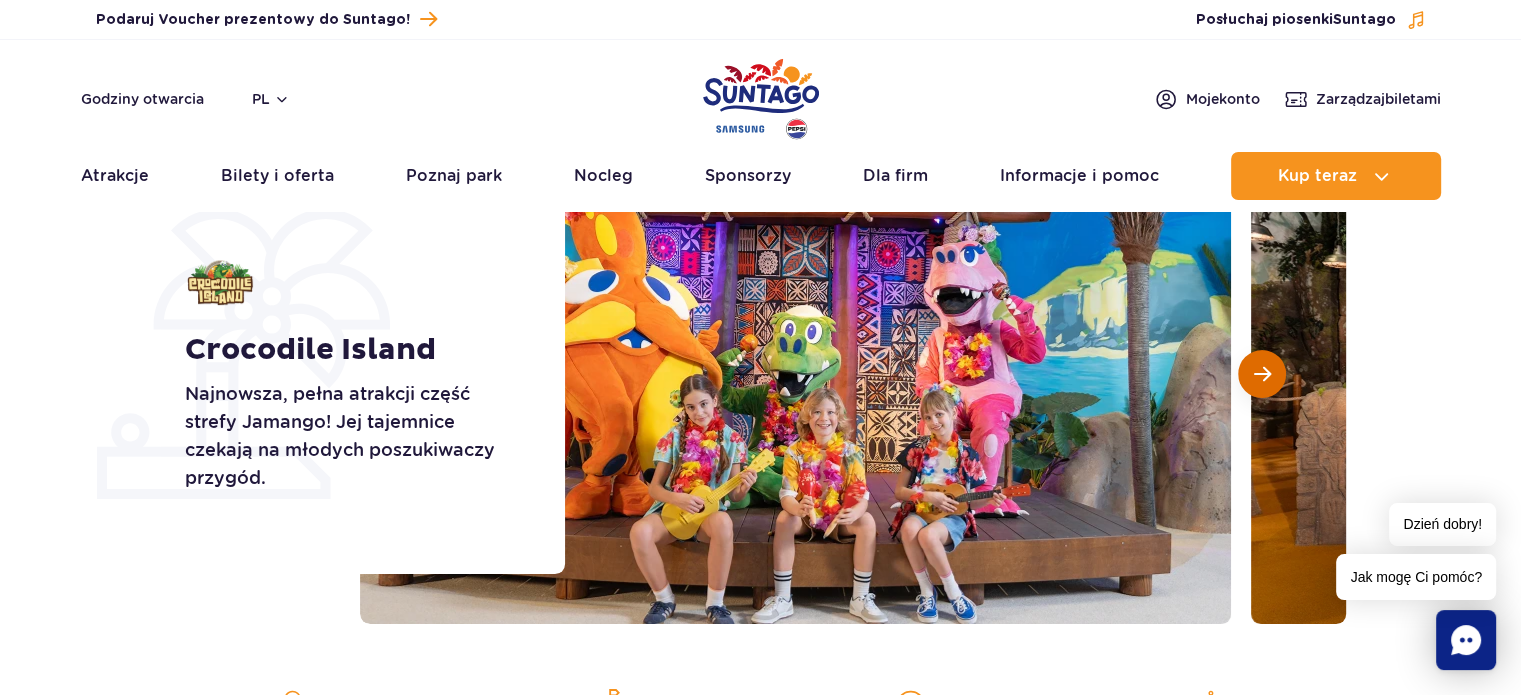 click at bounding box center [1262, 374] 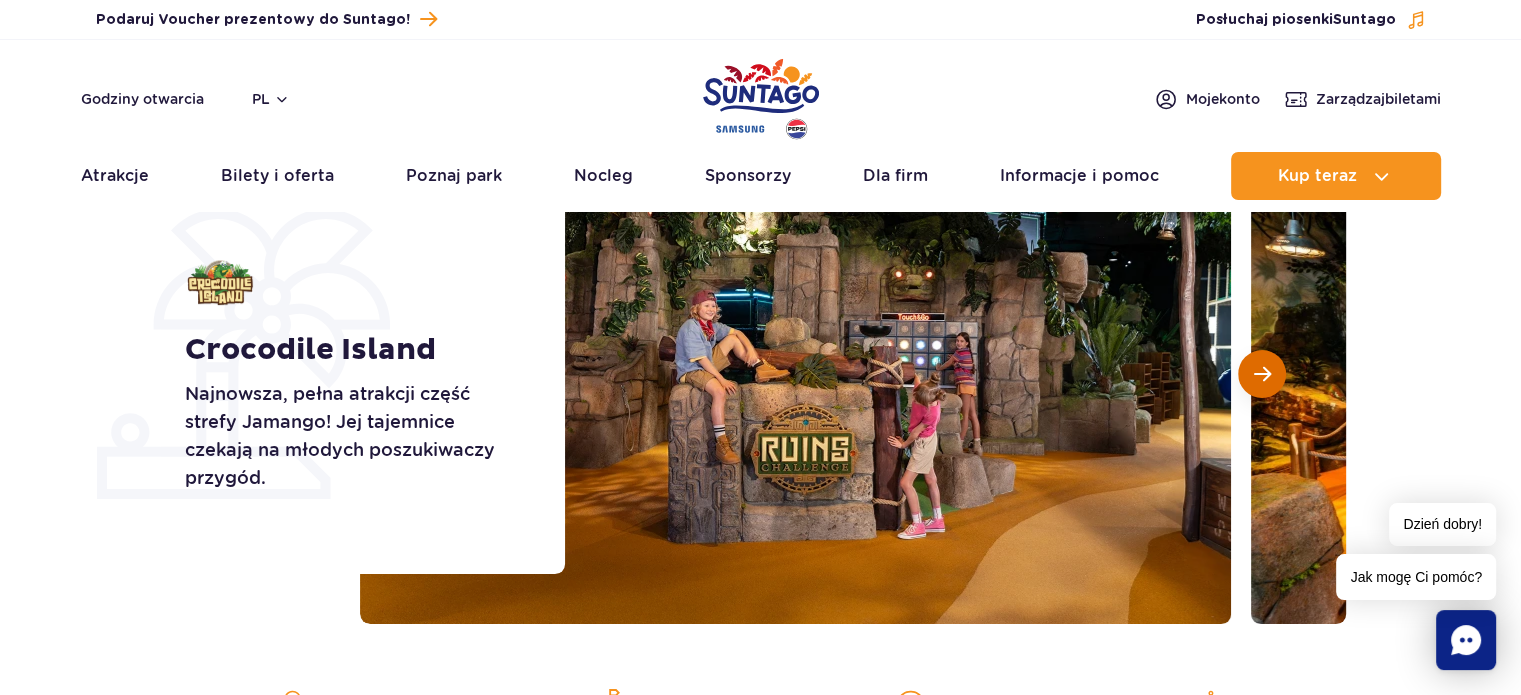 click at bounding box center [1262, 374] 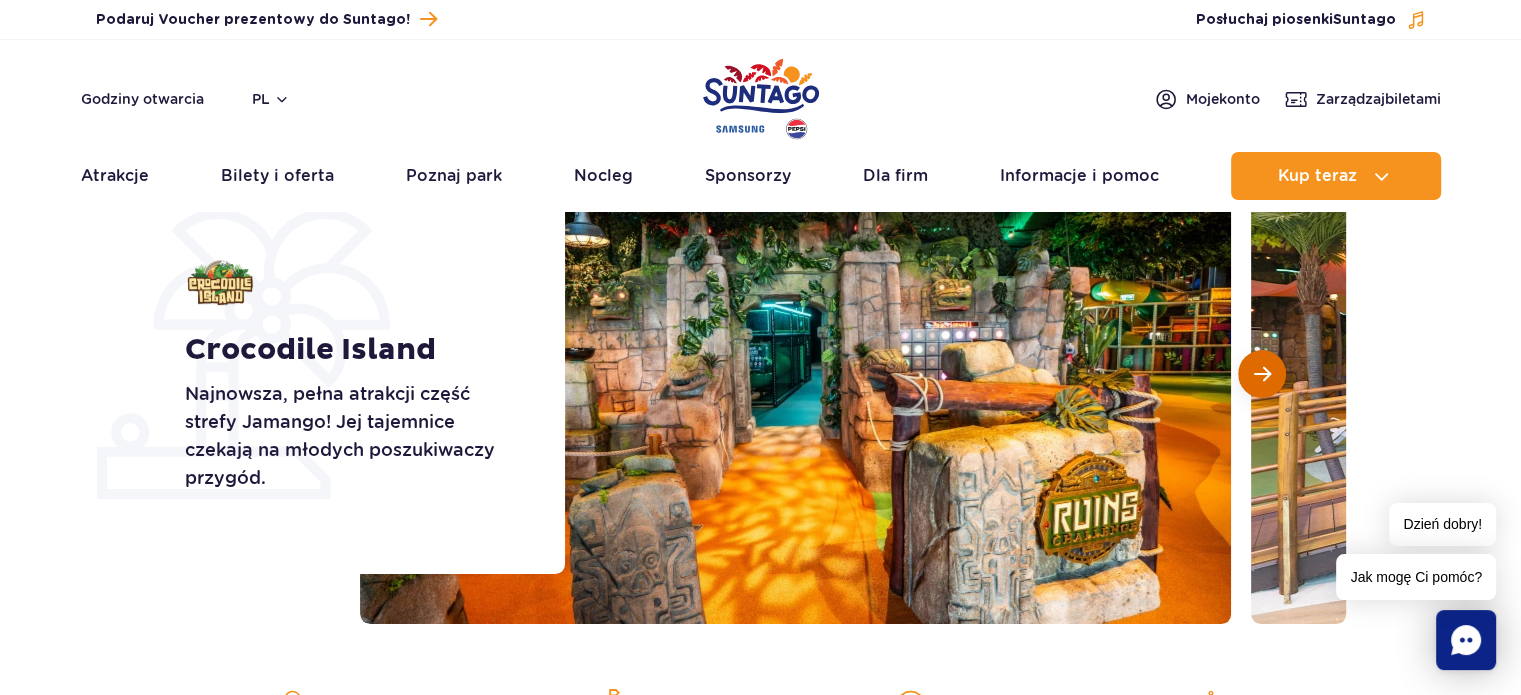 click at bounding box center (1262, 374) 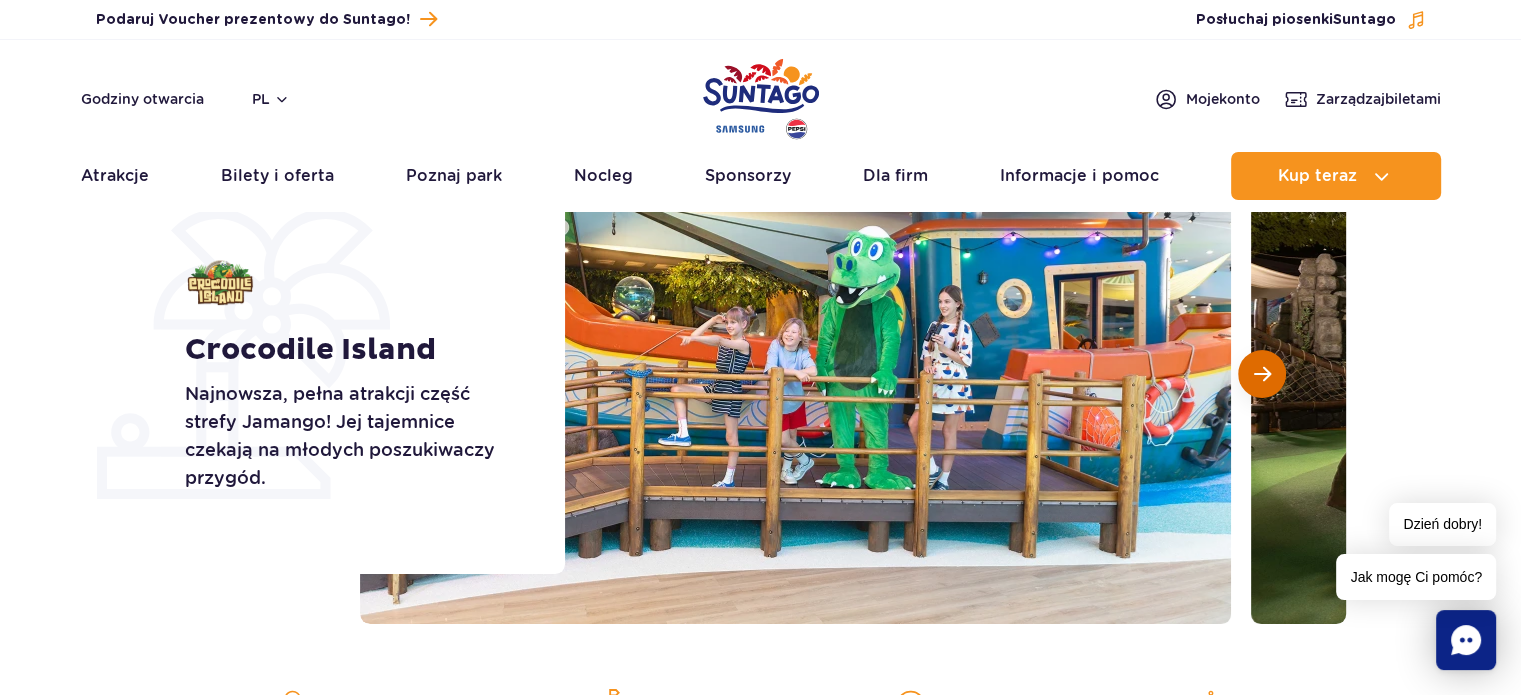 click at bounding box center (1262, 374) 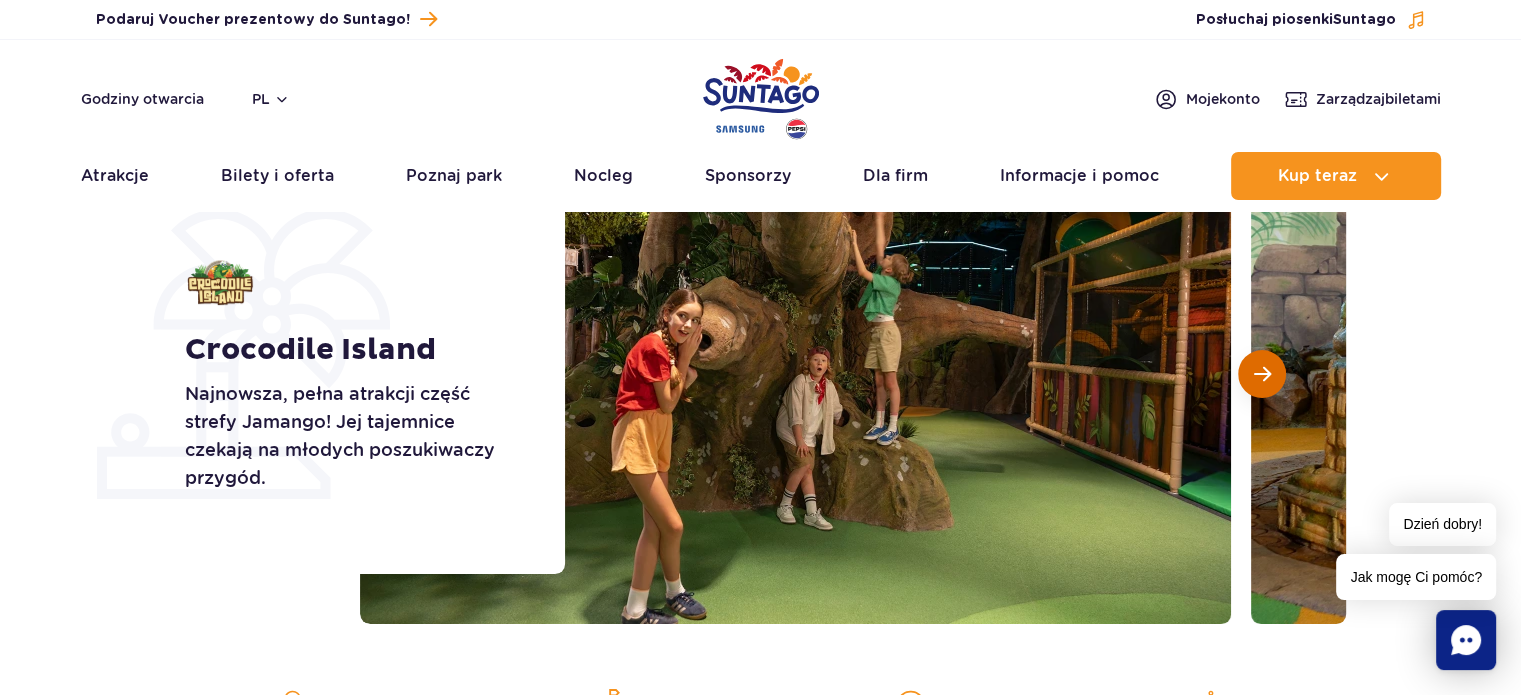 click at bounding box center (1262, 374) 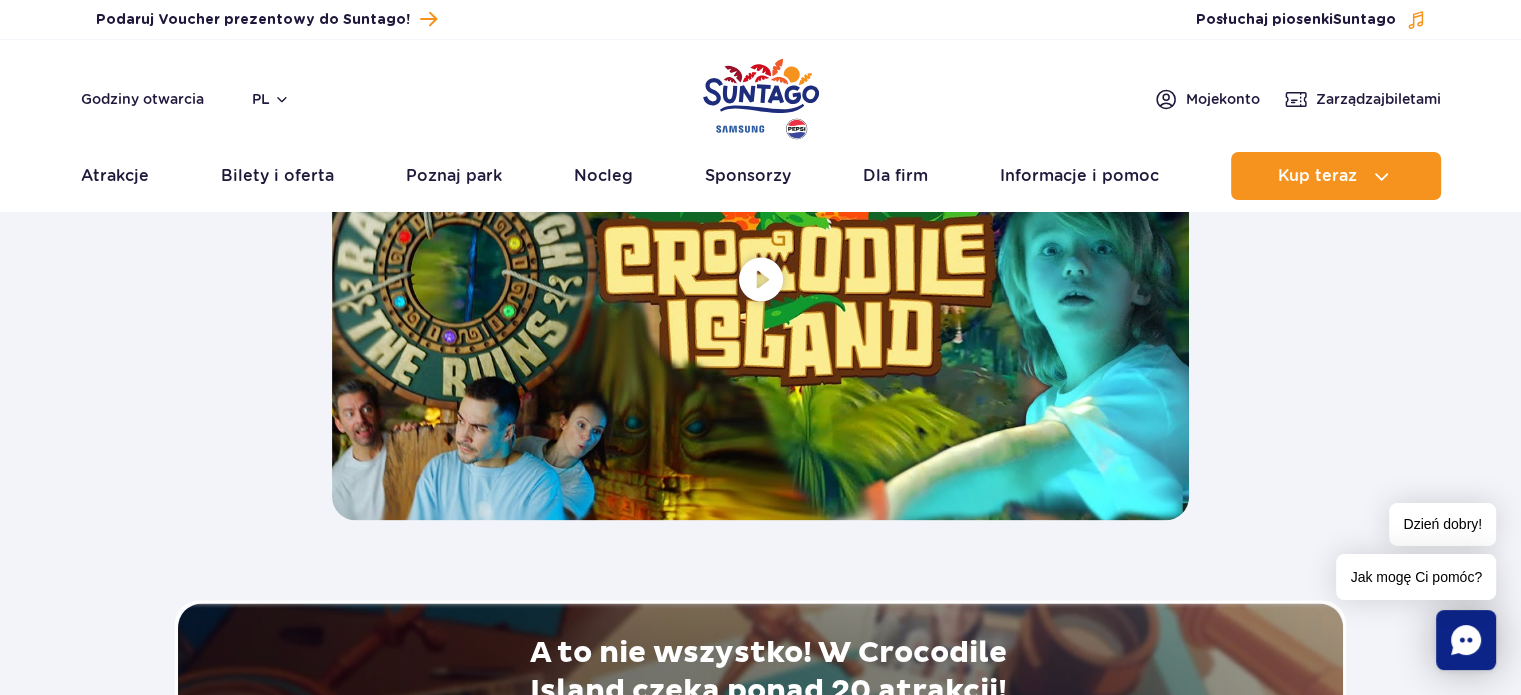 scroll, scrollTop: 4400, scrollLeft: 0, axis: vertical 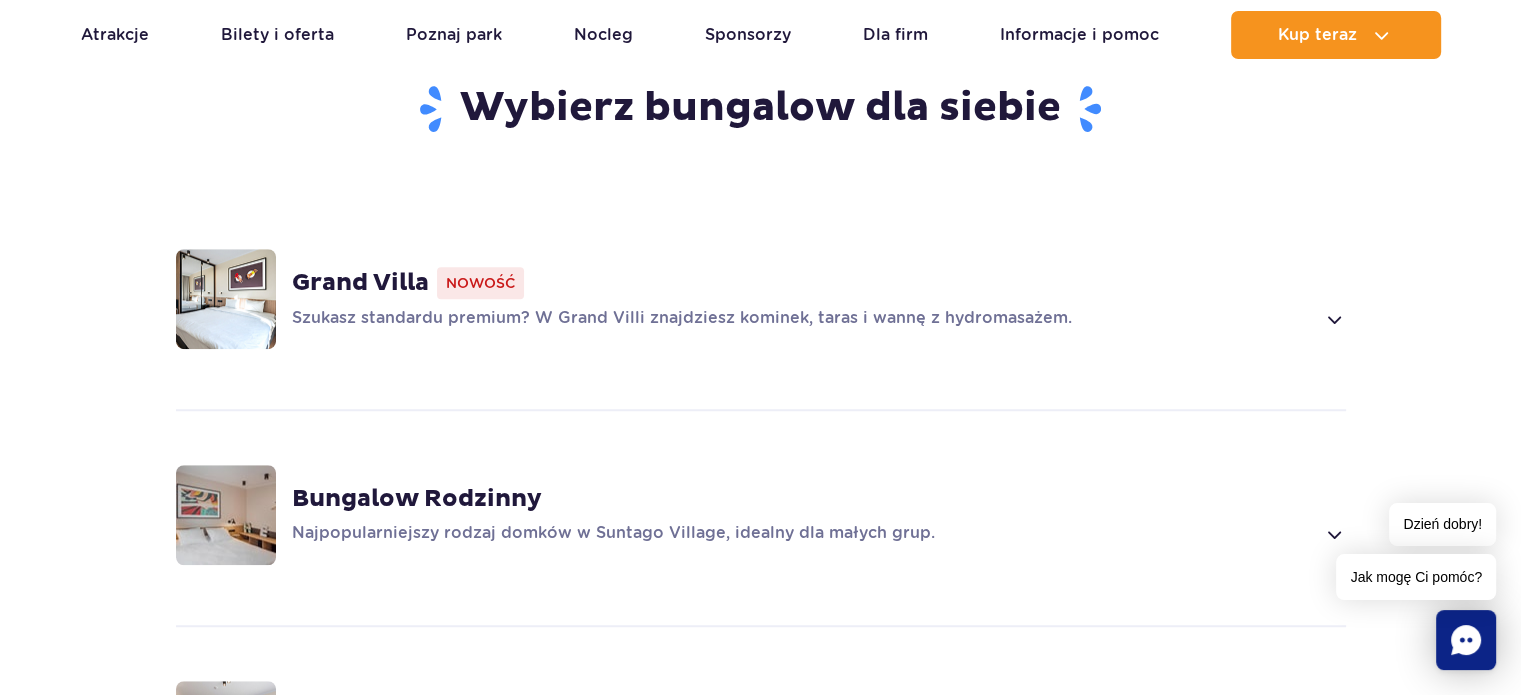 click on "Bungalow Rodzinny" at bounding box center [417, 499] 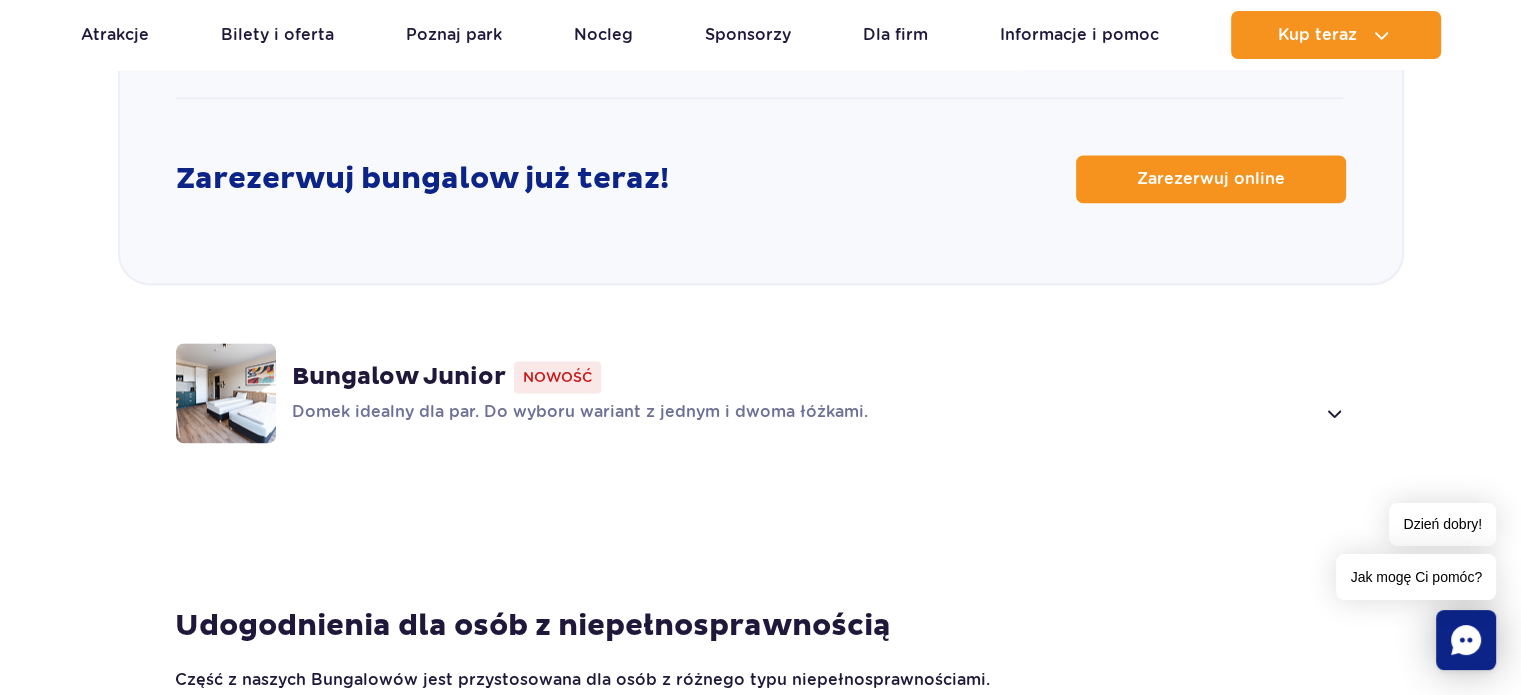 scroll, scrollTop: 2816, scrollLeft: 0, axis: vertical 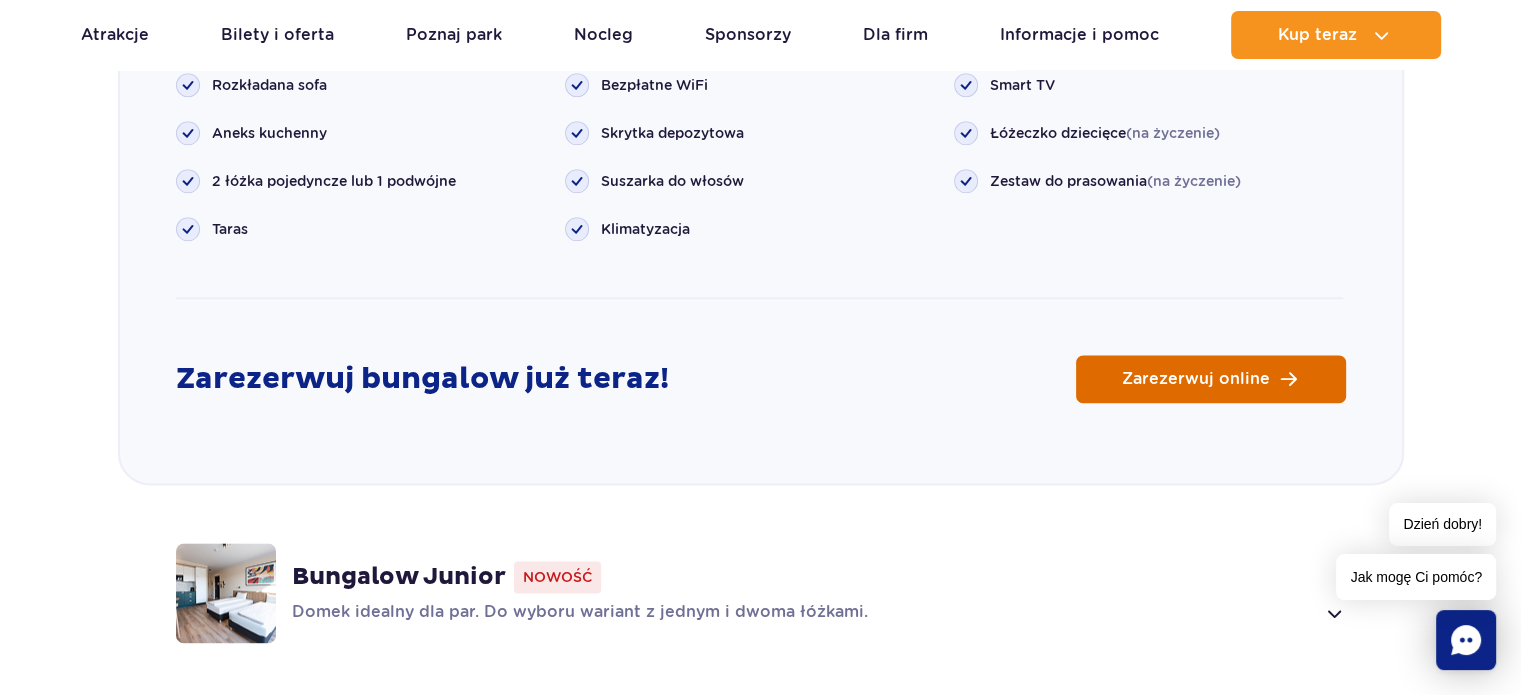 click on "Zarezerwuj online" at bounding box center [1196, 379] 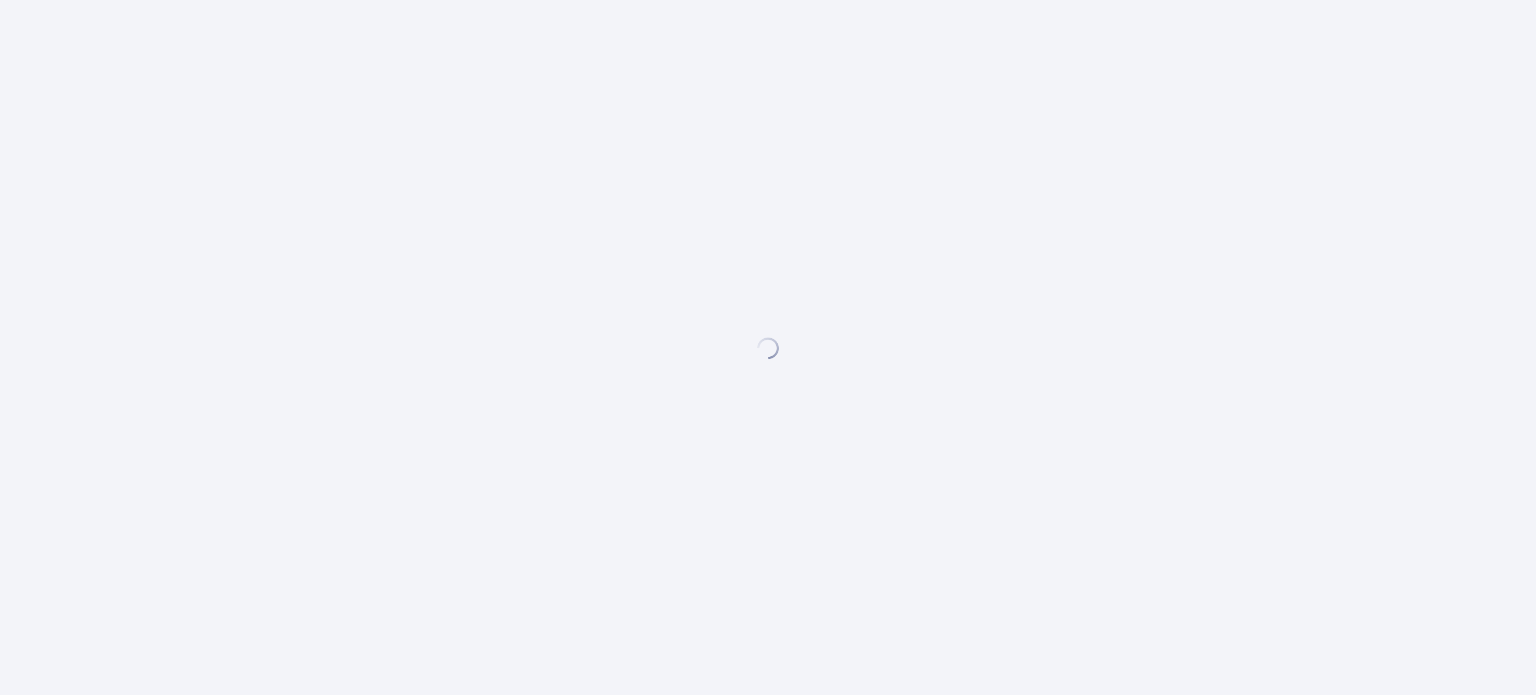 scroll, scrollTop: 0, scrollLeft: 0, axis: both 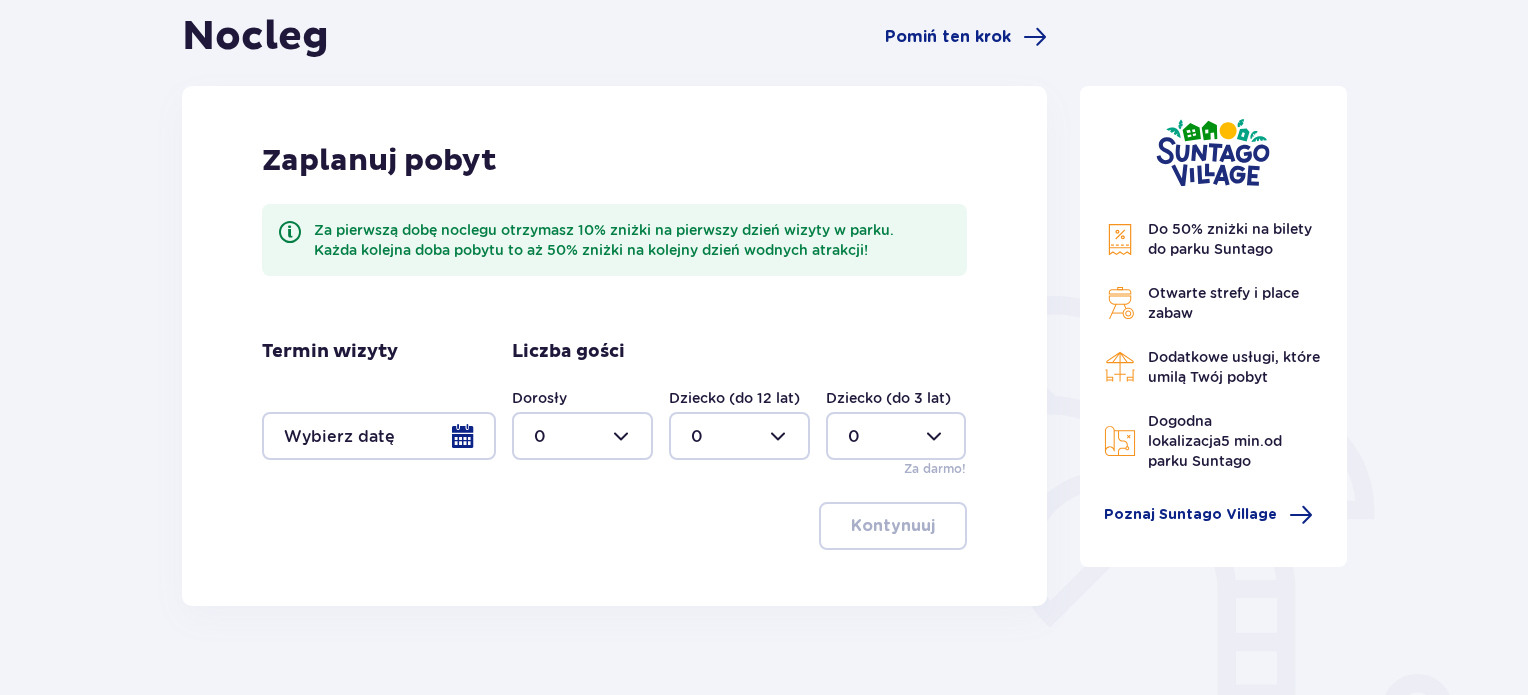 click at bounding box center (582, 436) 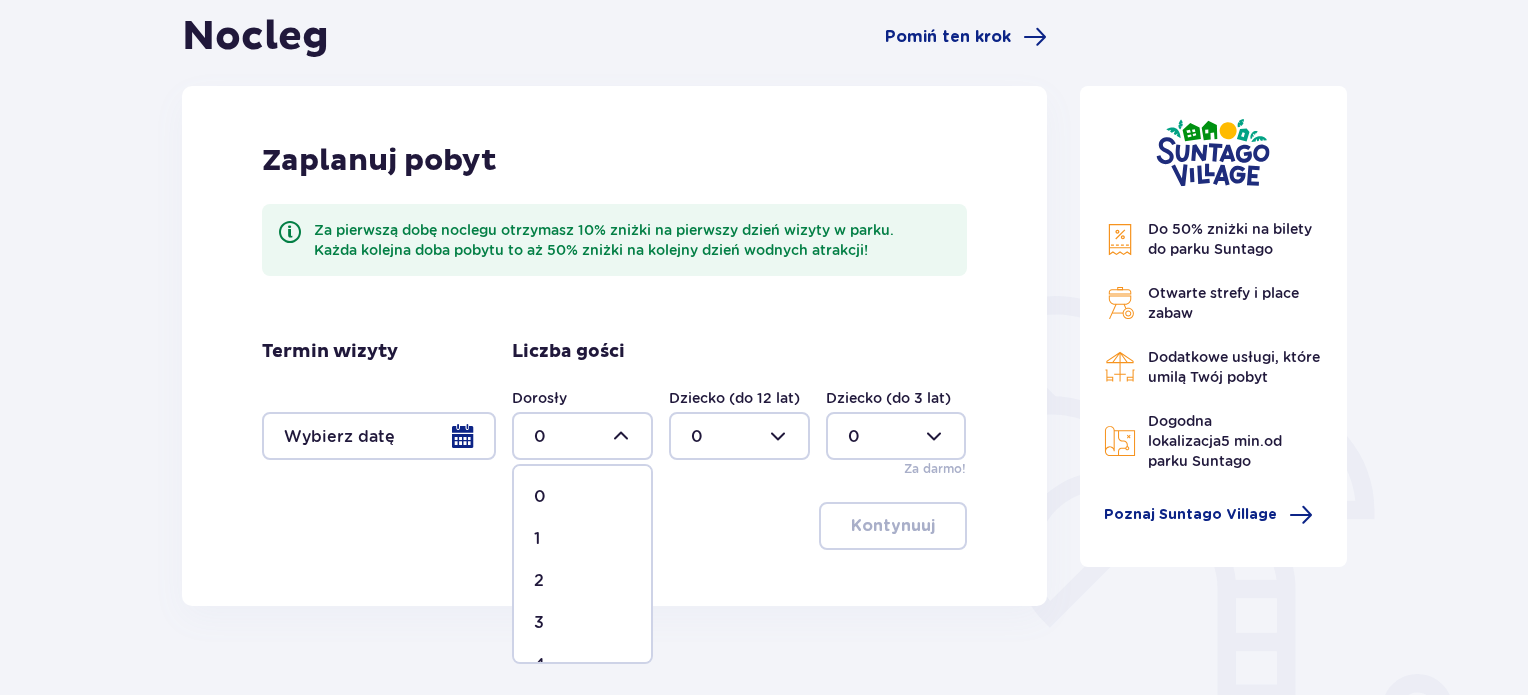 click on "3" at bounding box center [582, 623] 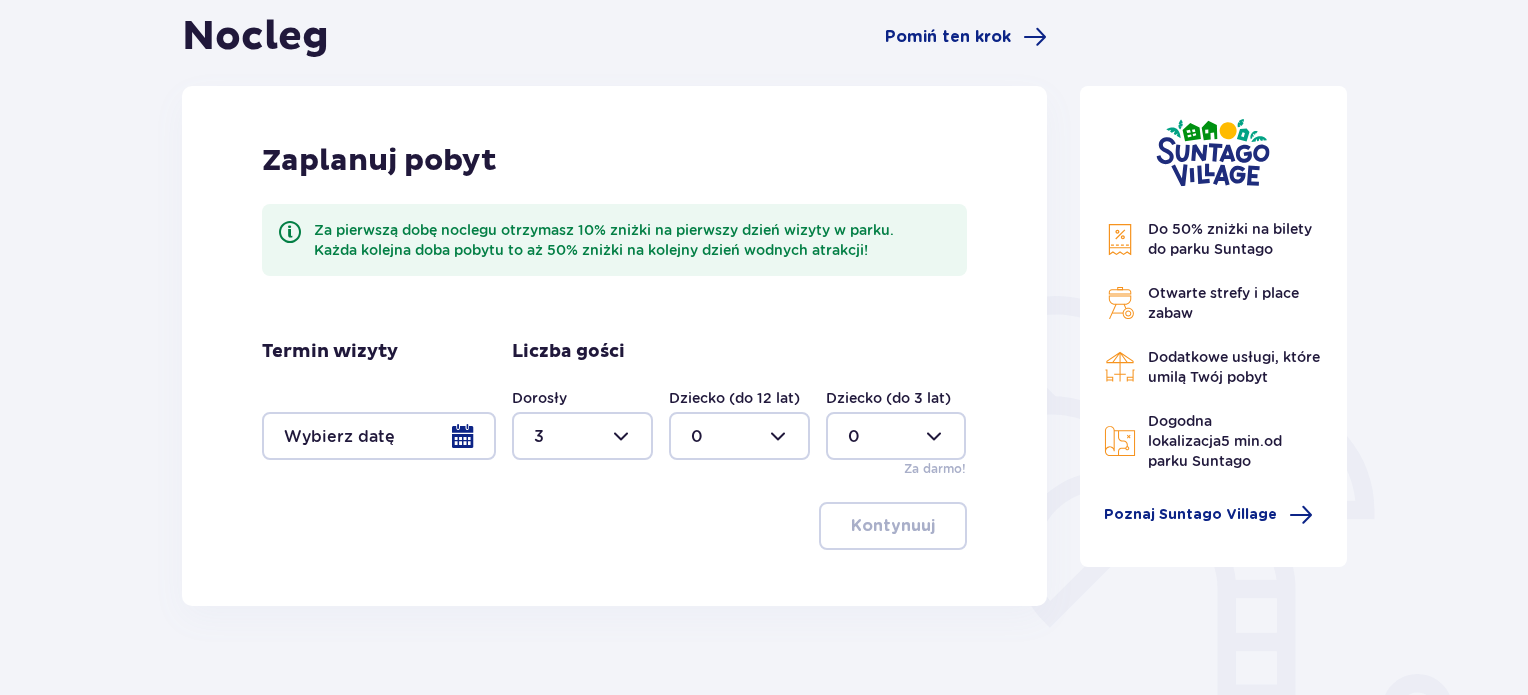 click at bounding box center [896, 436] 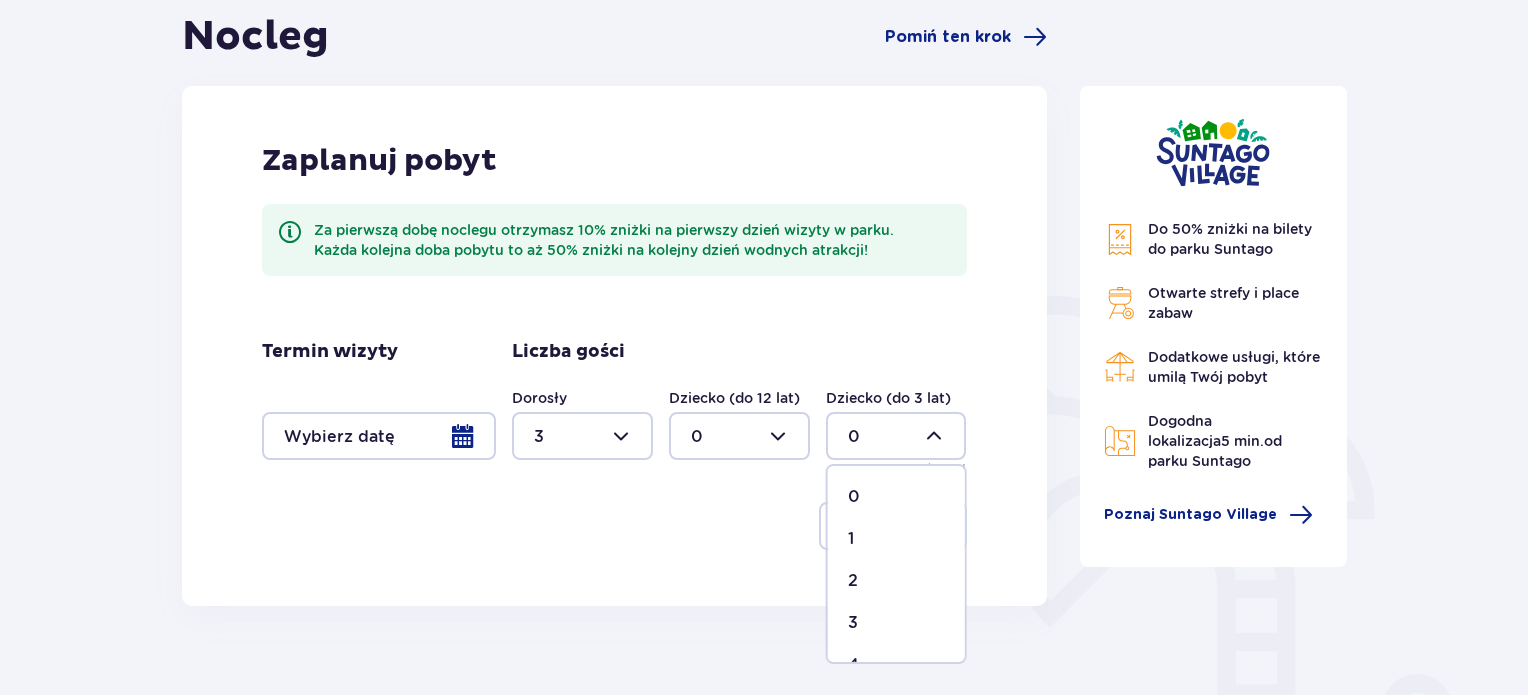 click at bounding box center [896, 436] 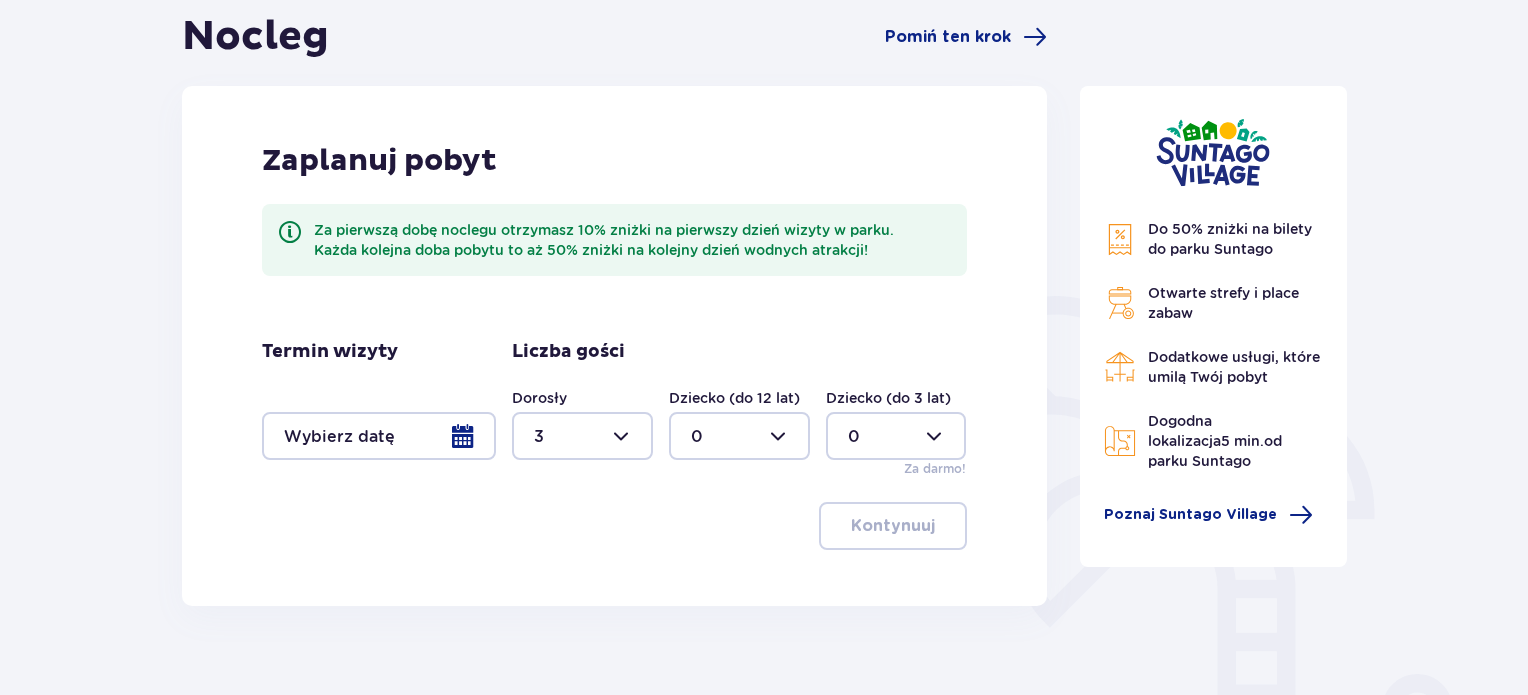 drag, startPoint x: 784, startPoint y: 435, endPoint x: 756, endPoint y: 444, distance: 29.410883 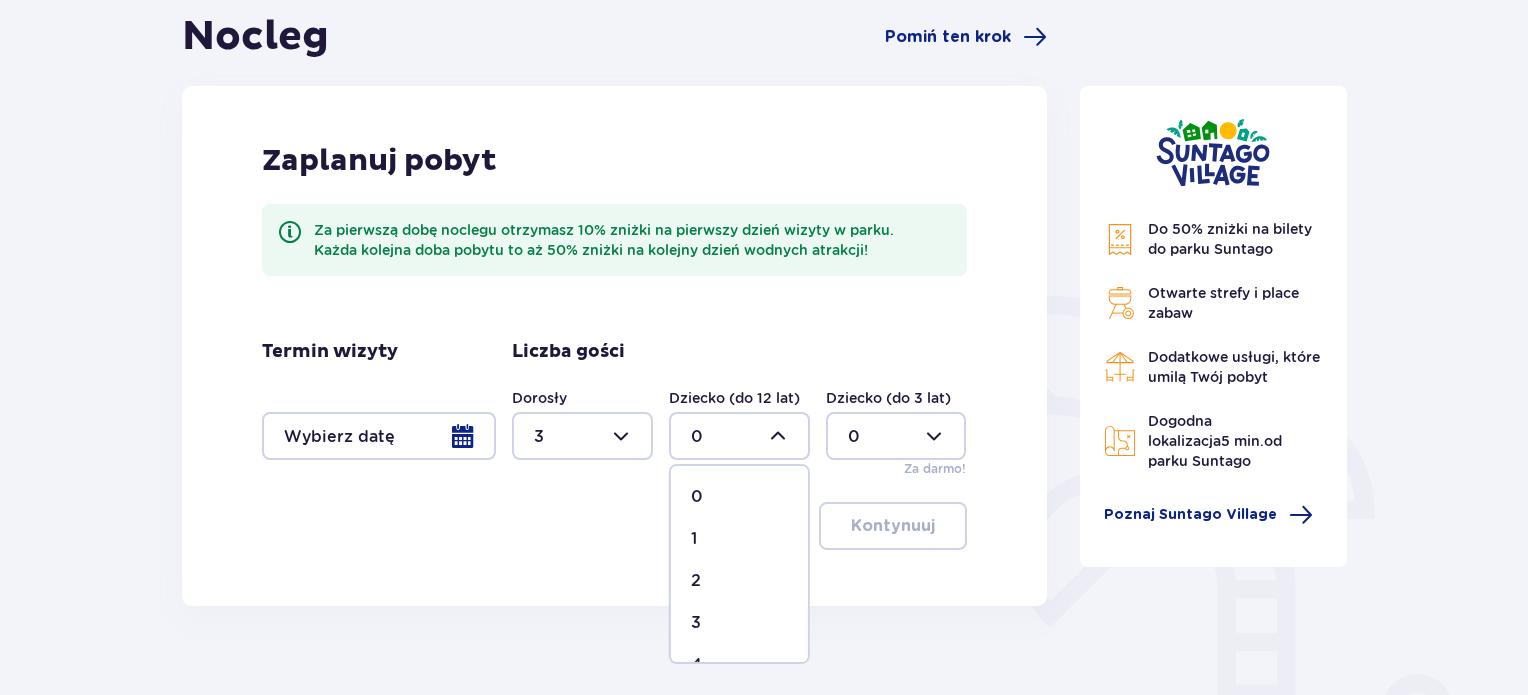 click on "1" at bounding box center (739, 539) 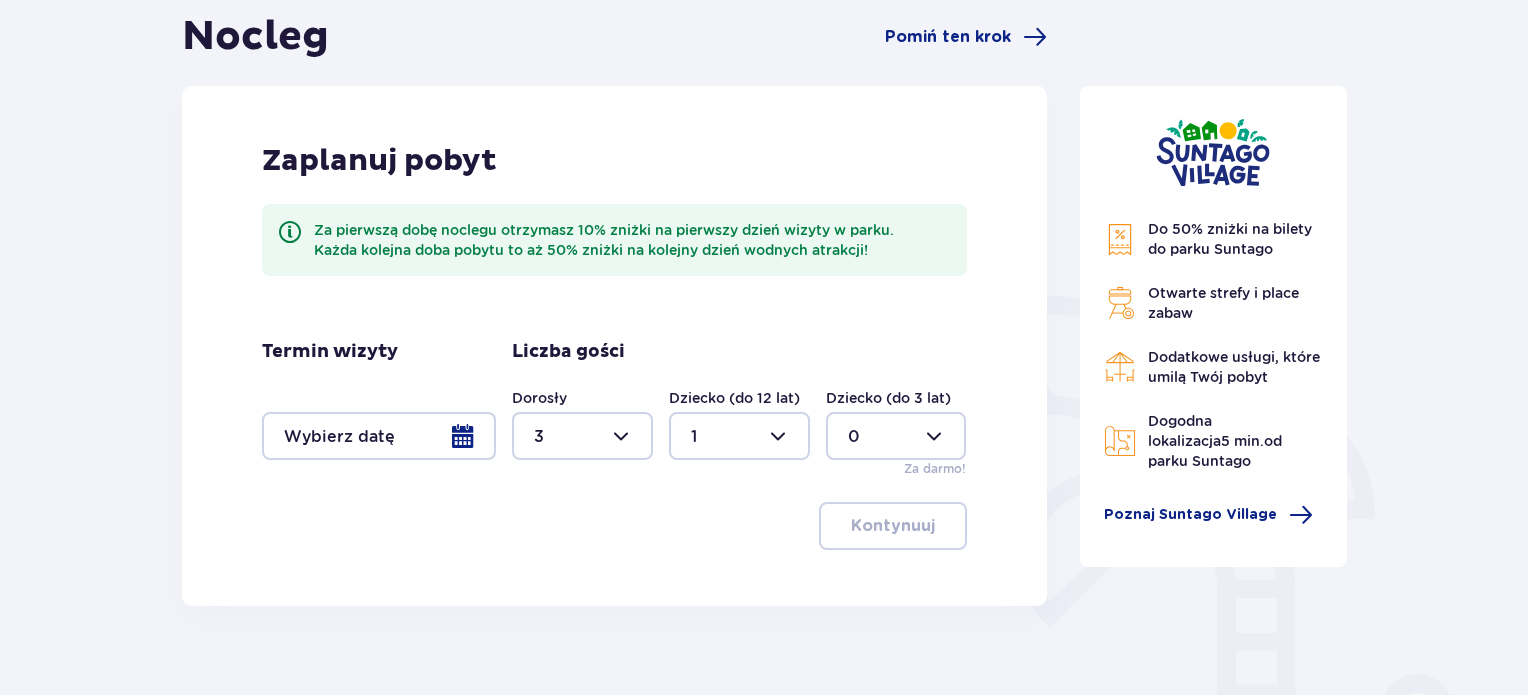 scroll, scrollTop: 300, scrollLeft: 0, axis: vertical 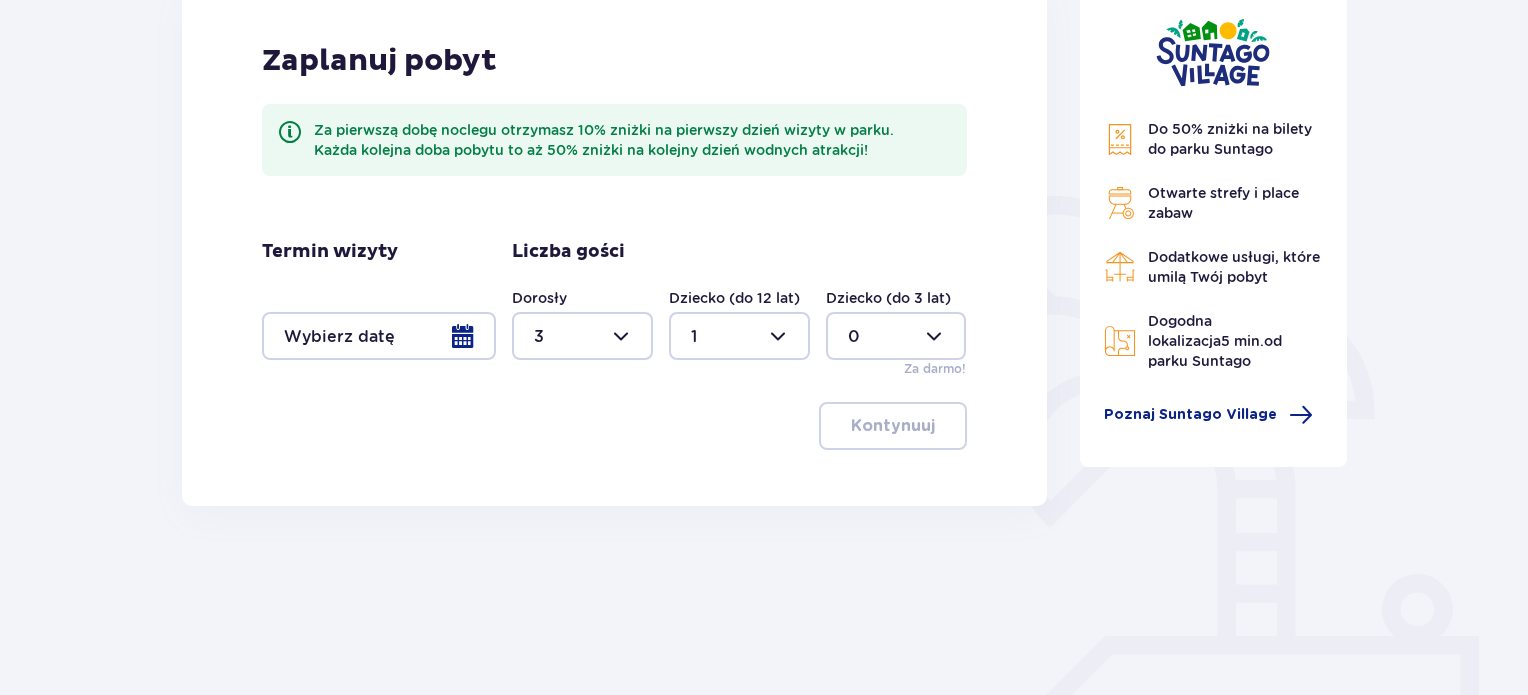 click at bounding box center [379, 336] 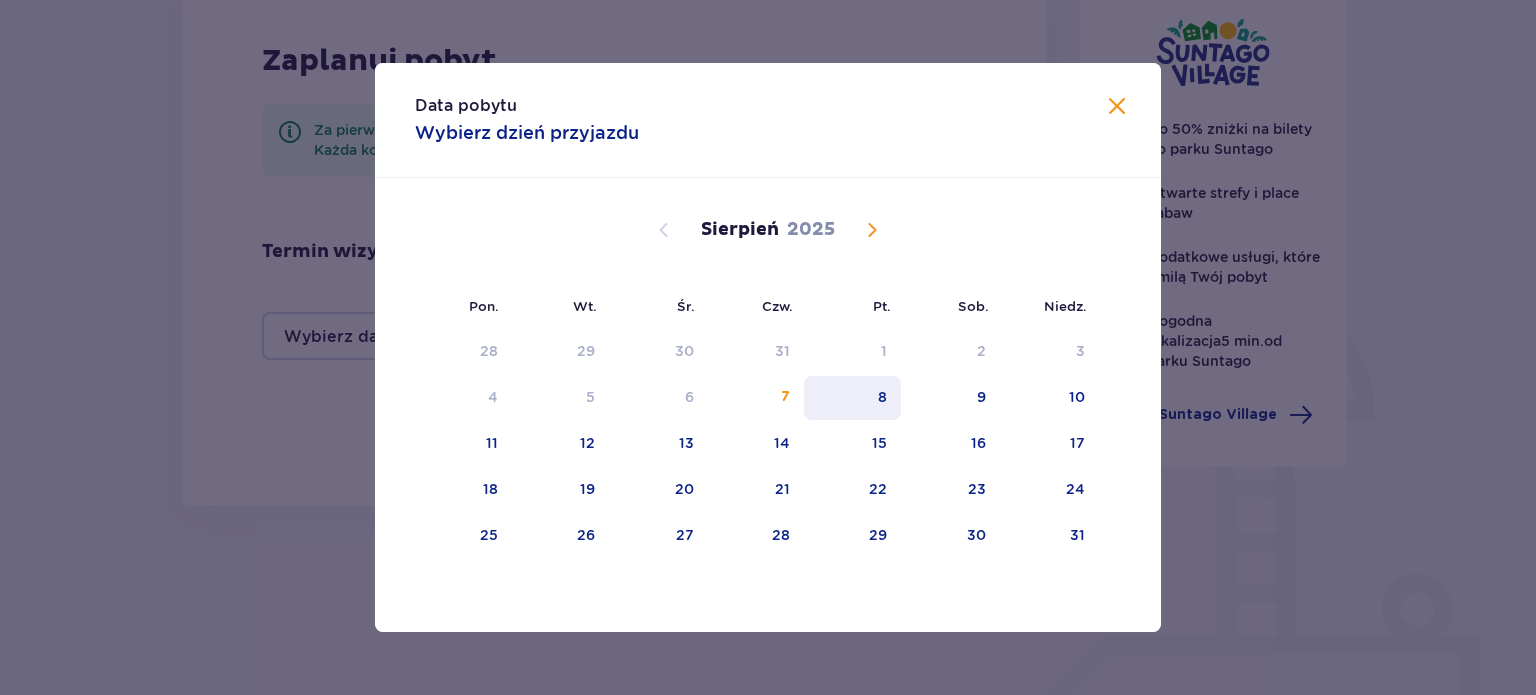 click on "8" at bounding box center (882, 397) 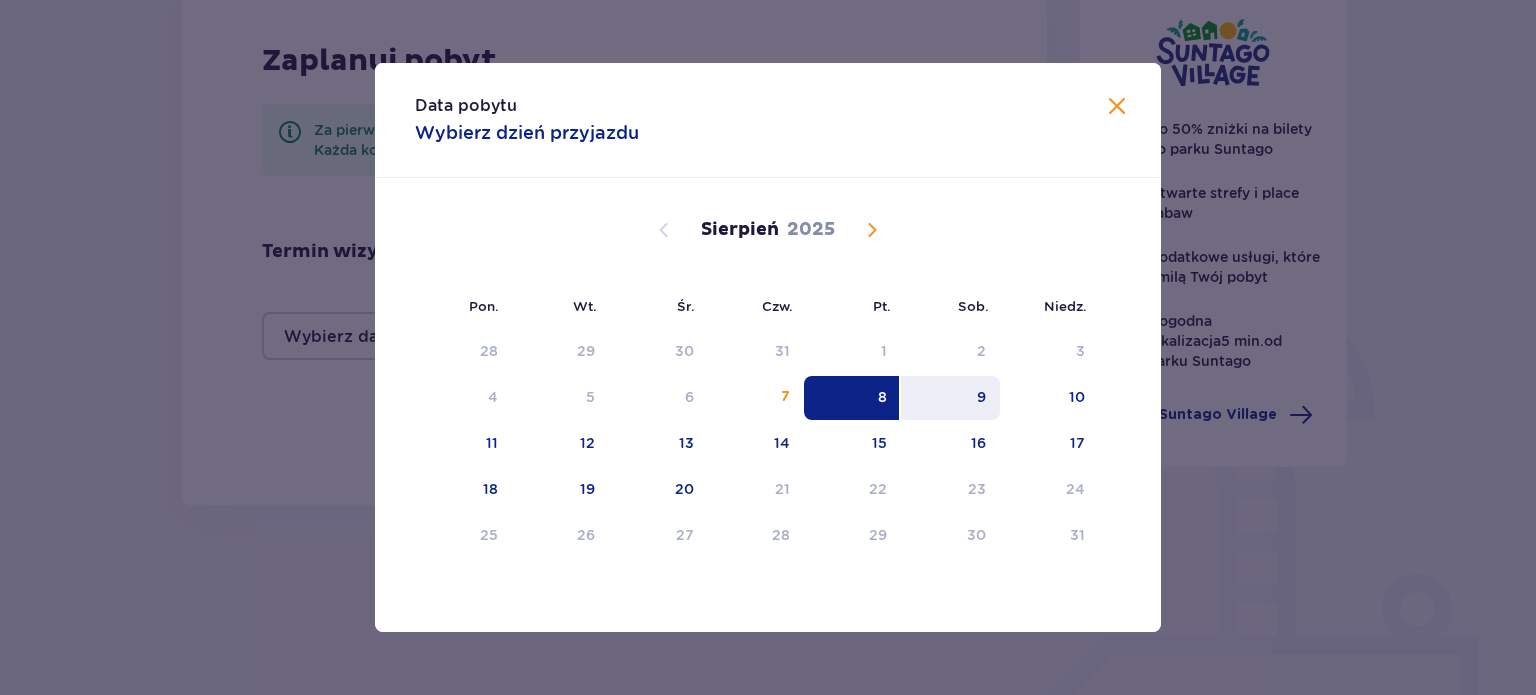 click on "9" at bounding box center [981, 397] 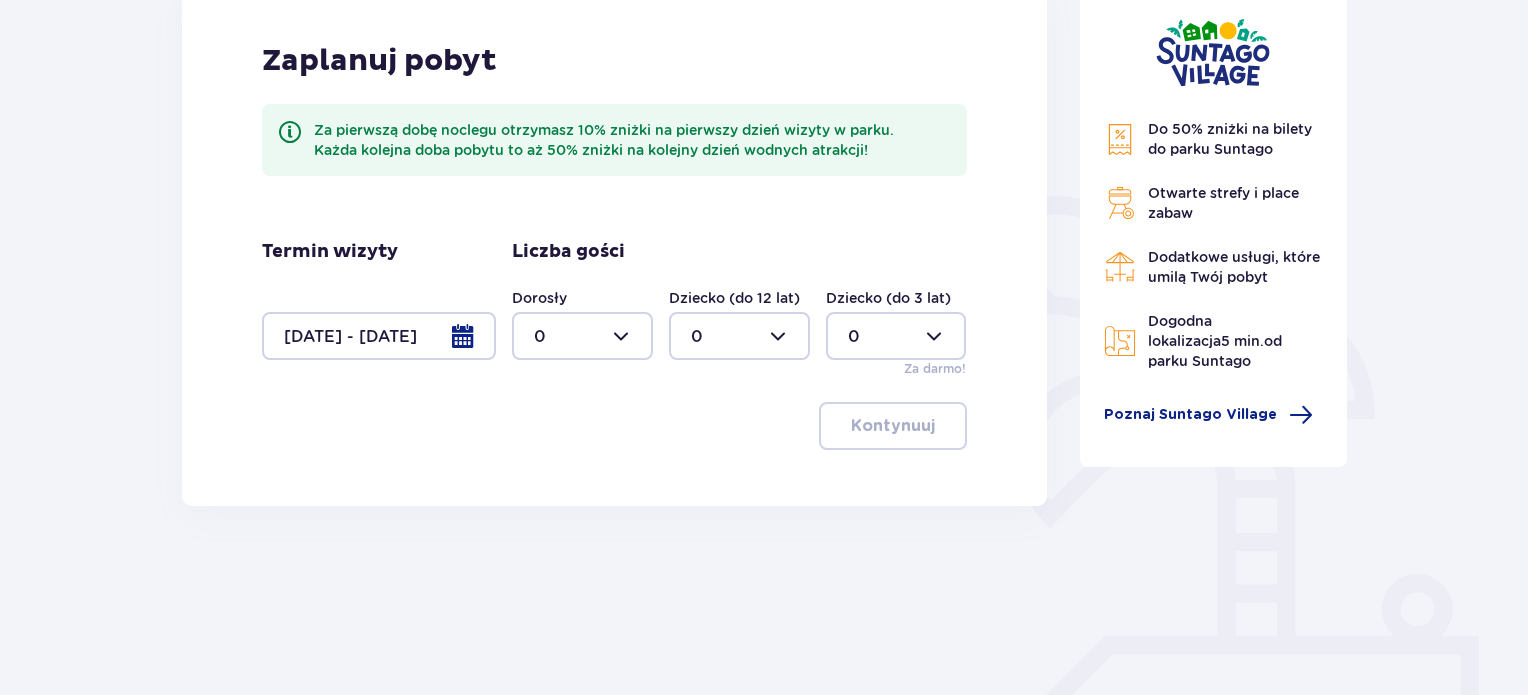 click at bounding box center (582, 336) 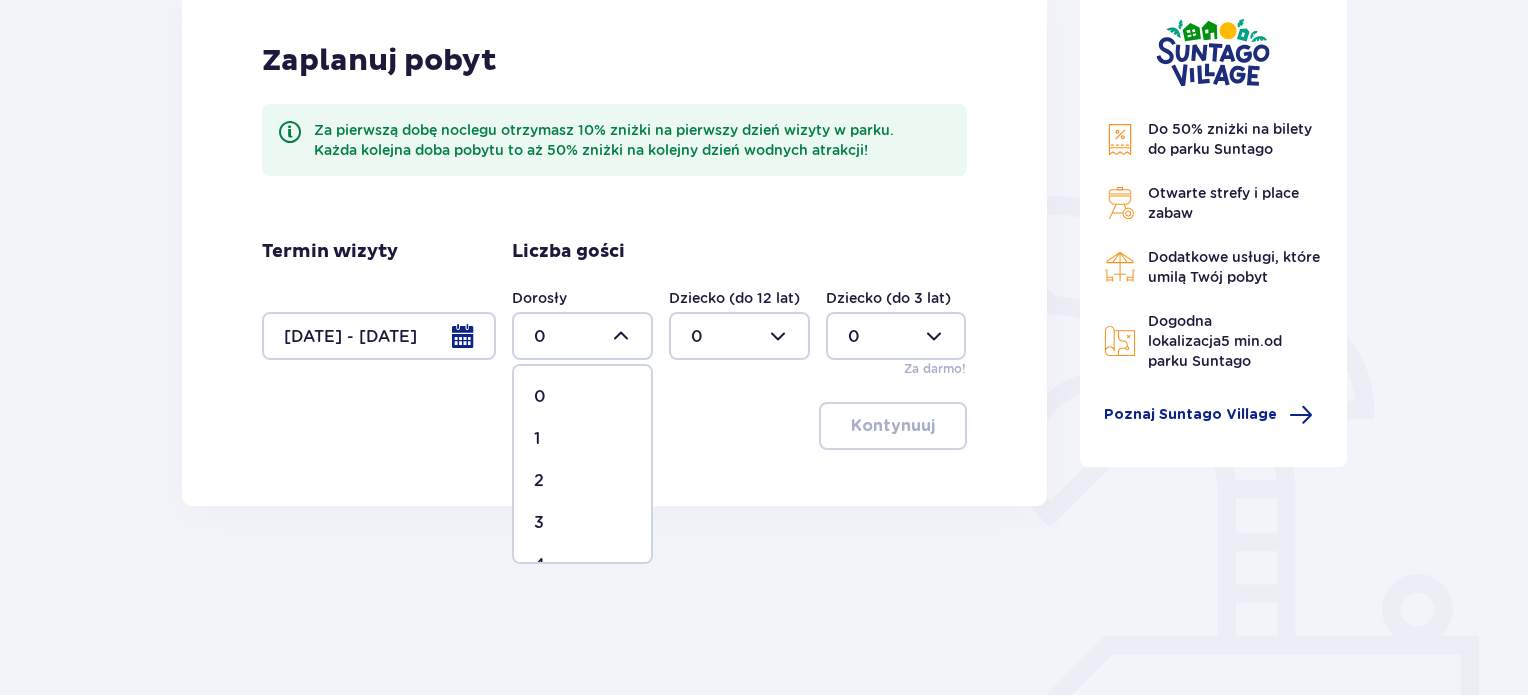 click on "3" at bounding box center [582, 523] 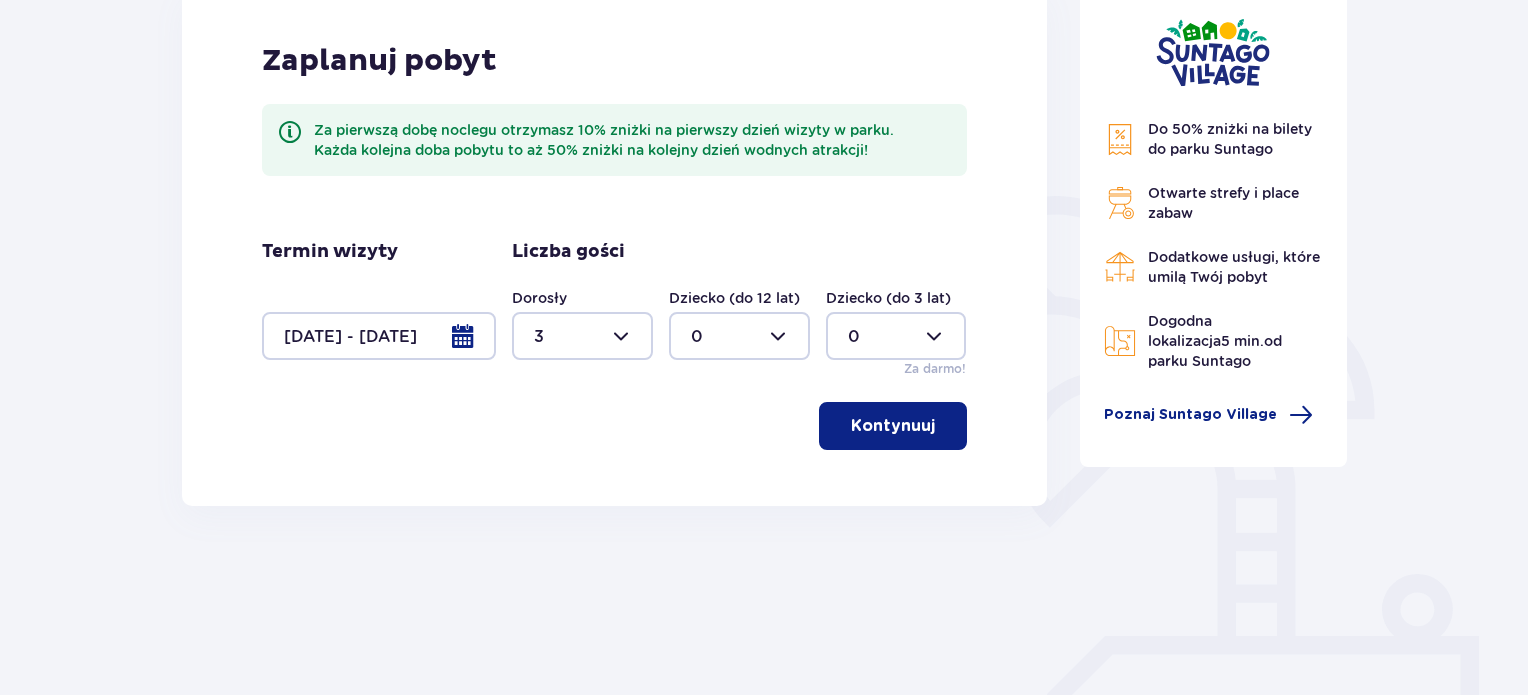click at bounding box center (739, 336) 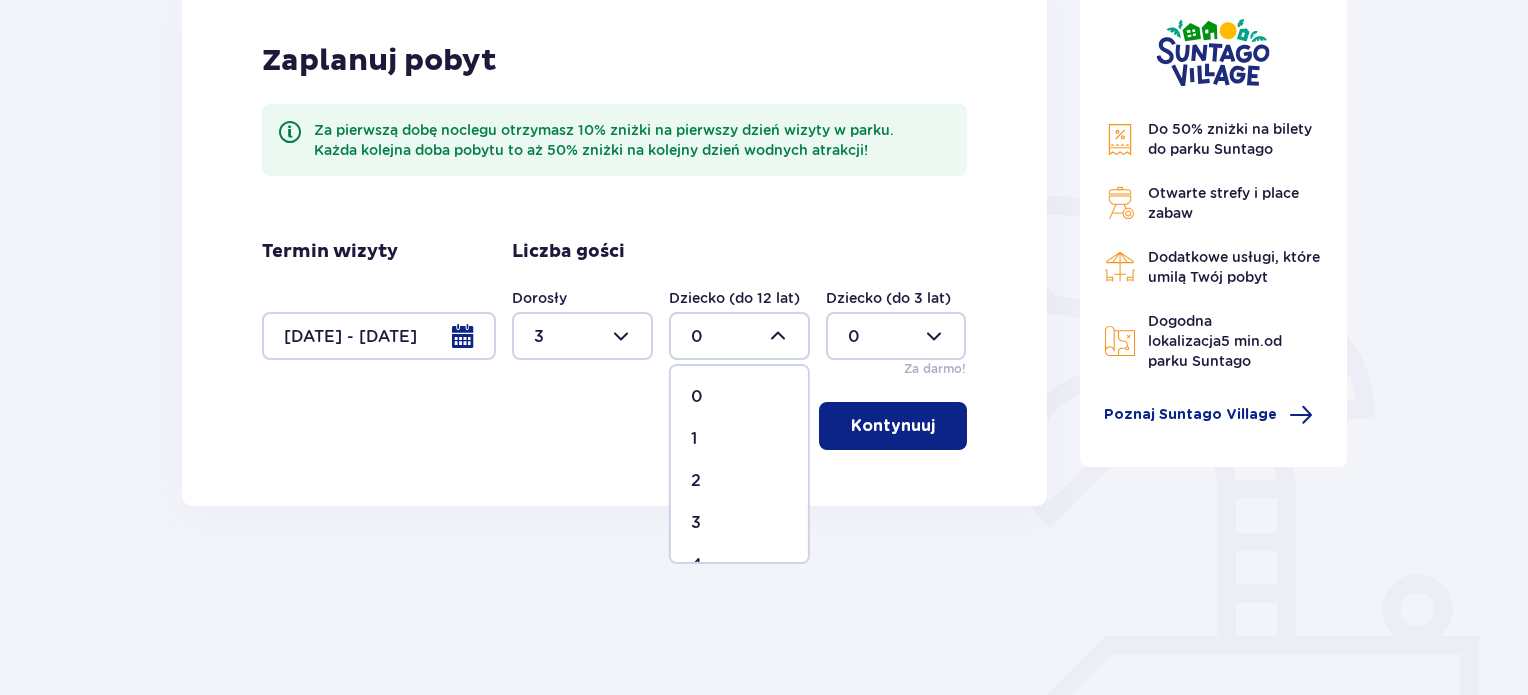 click on "1" at bounding box center (694, 439) 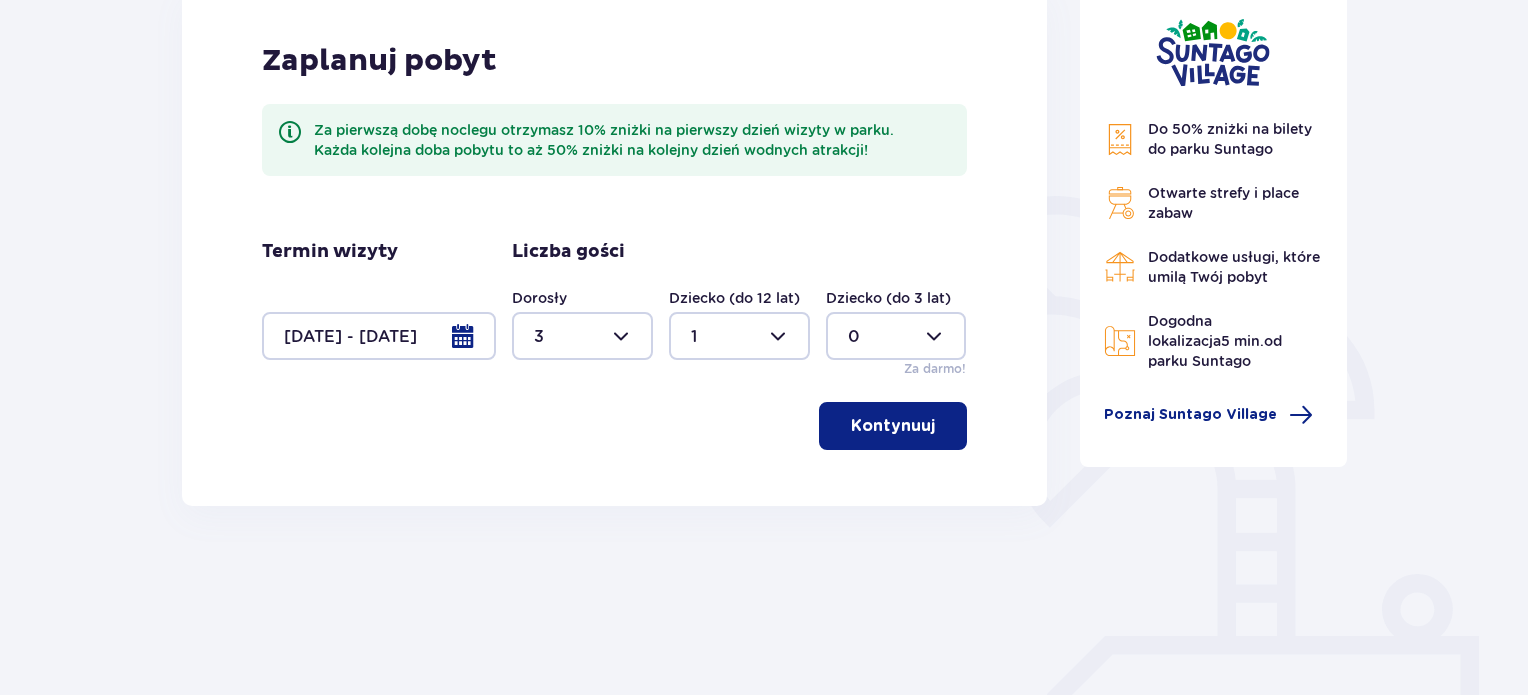 click on "Kontynuuj" at bounding box center (893, 426) 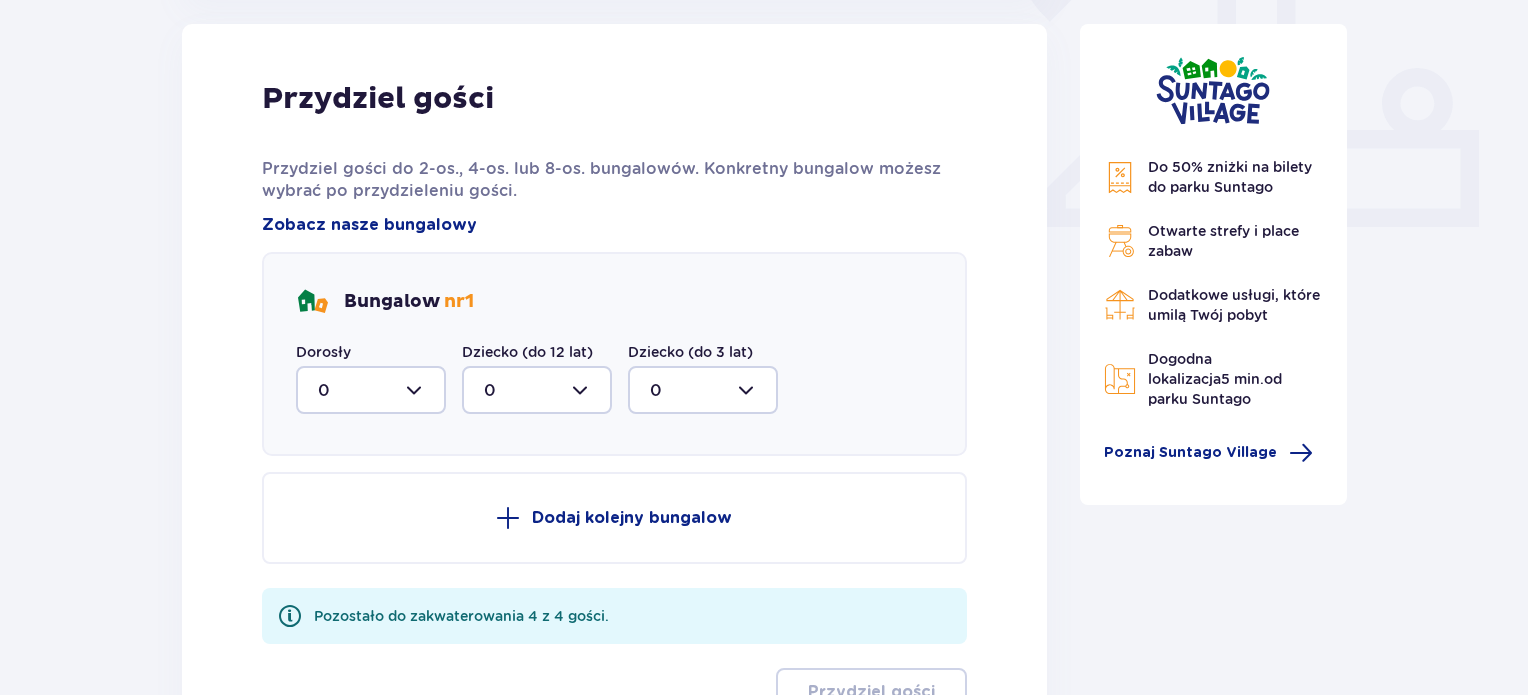 scroll, scrollTop: 906, scrollLeft: 0, axis: vertical 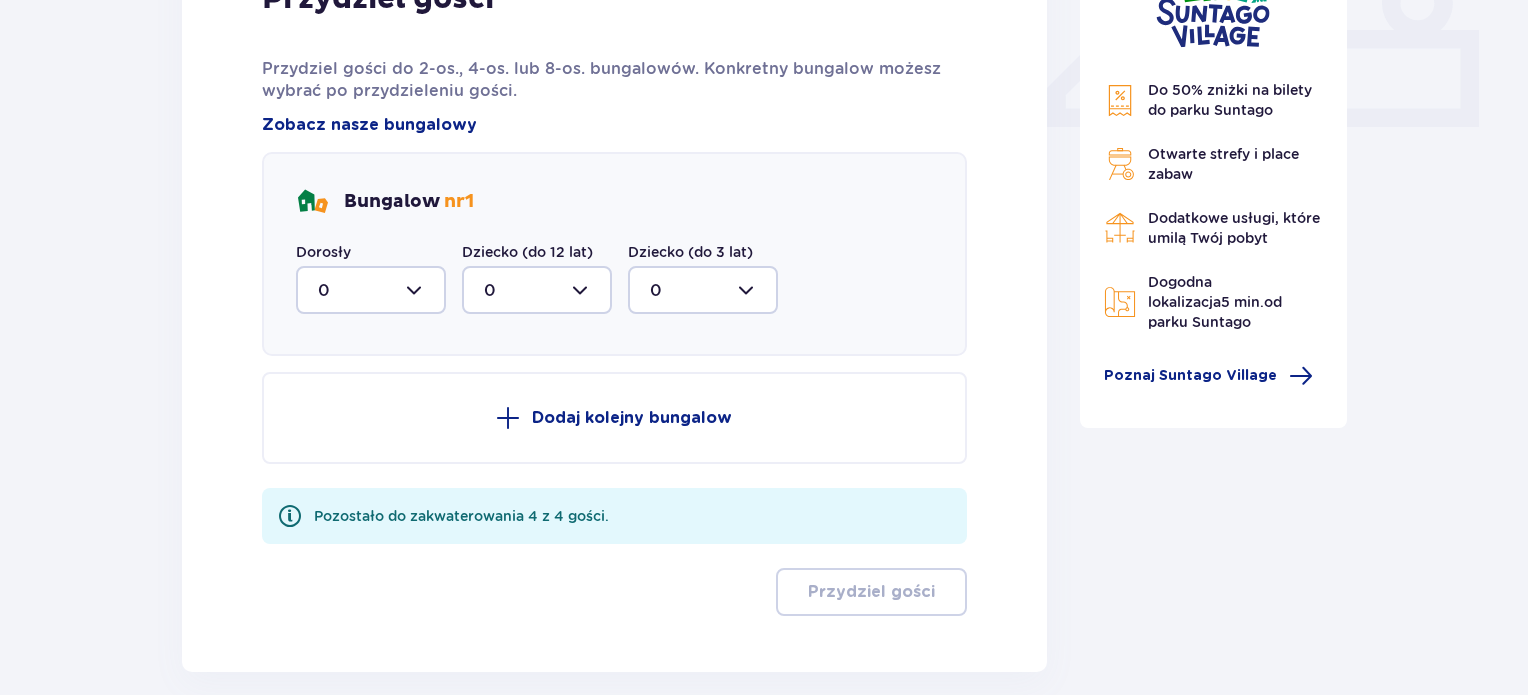 click at bounding box center (371, 290) 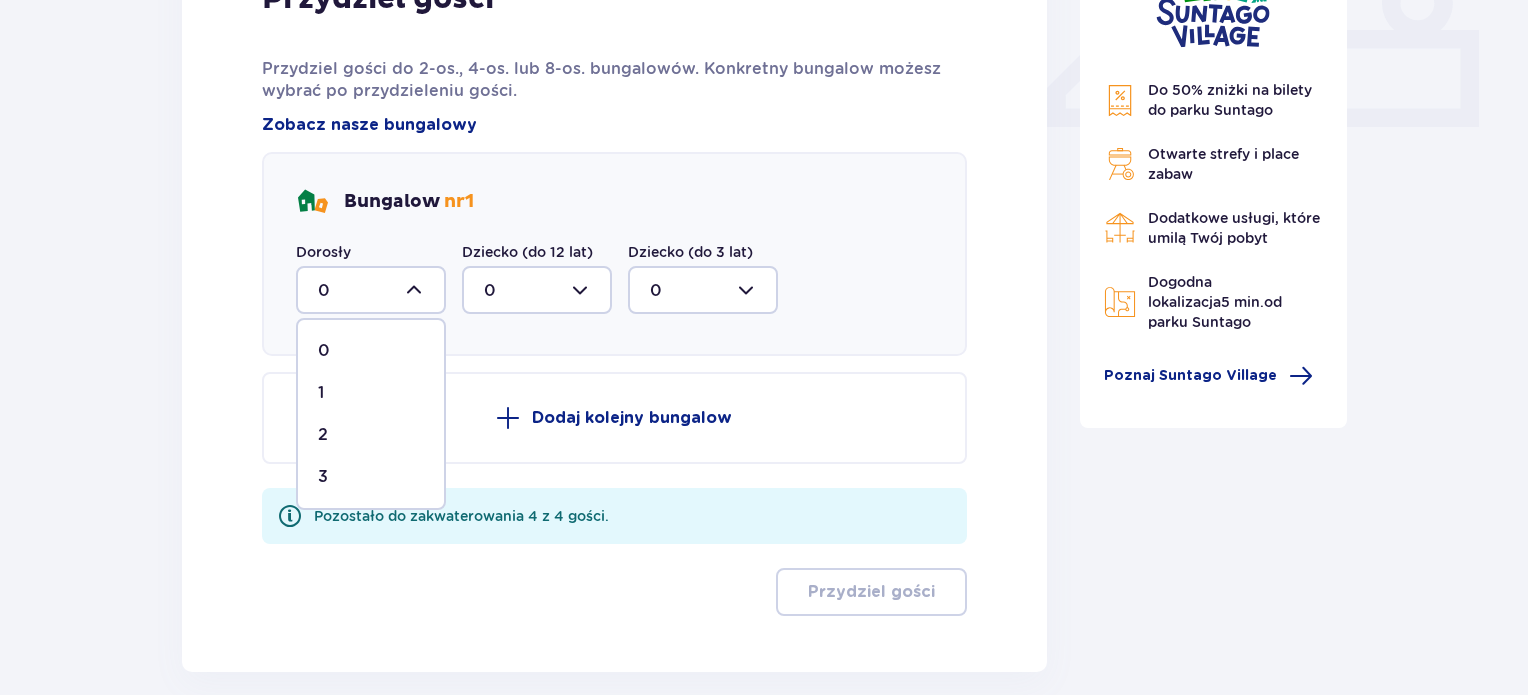 click on "3" at bounding box center [371, 477] 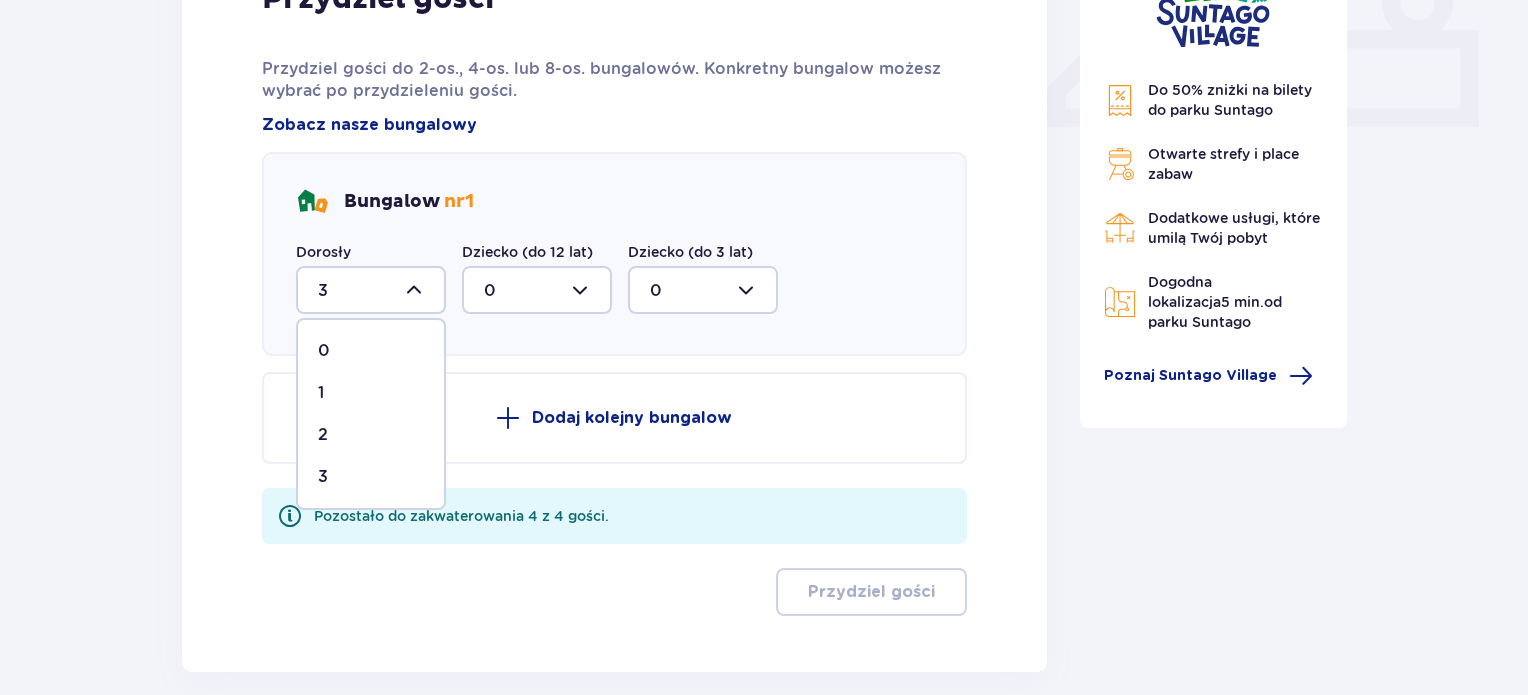 scroll, scrollTop: 886, scrollLeft: 0, axis: vertical 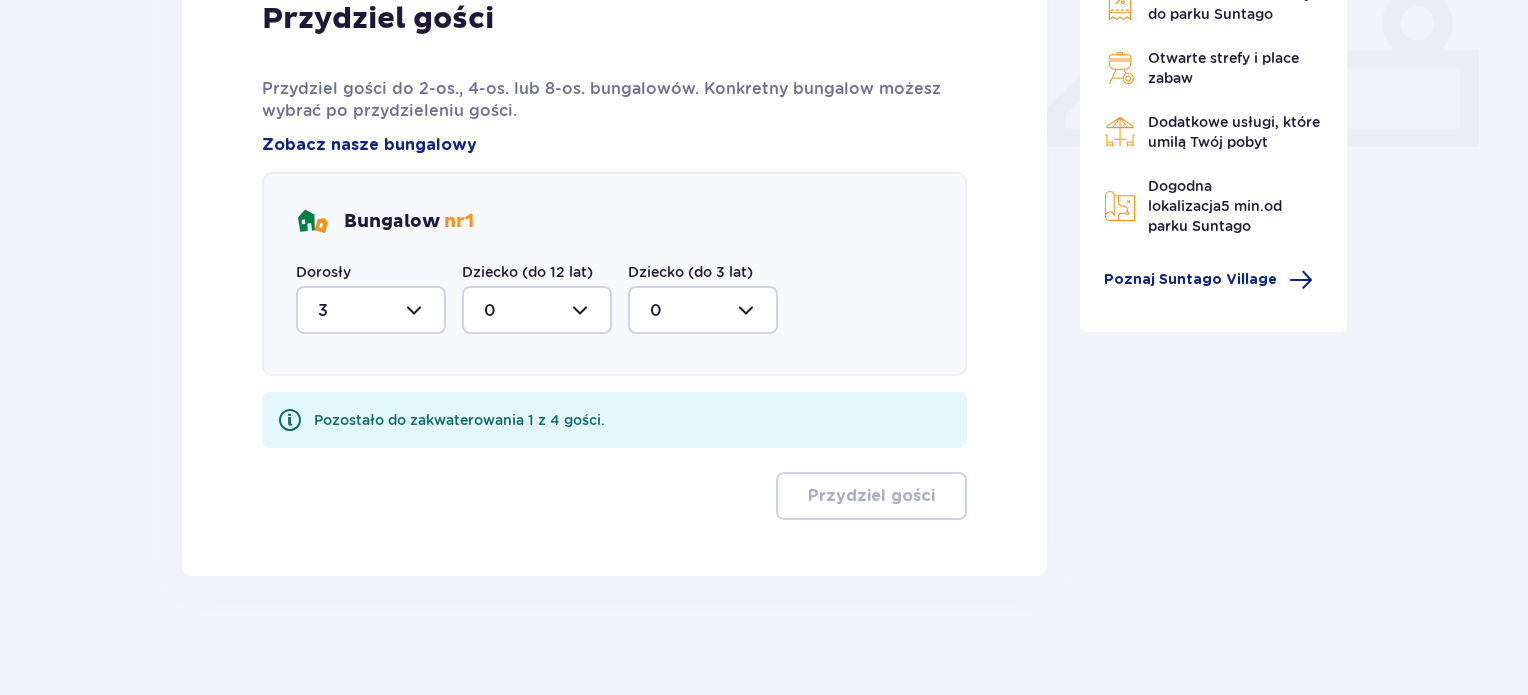 click at bounding box center (537, 310) 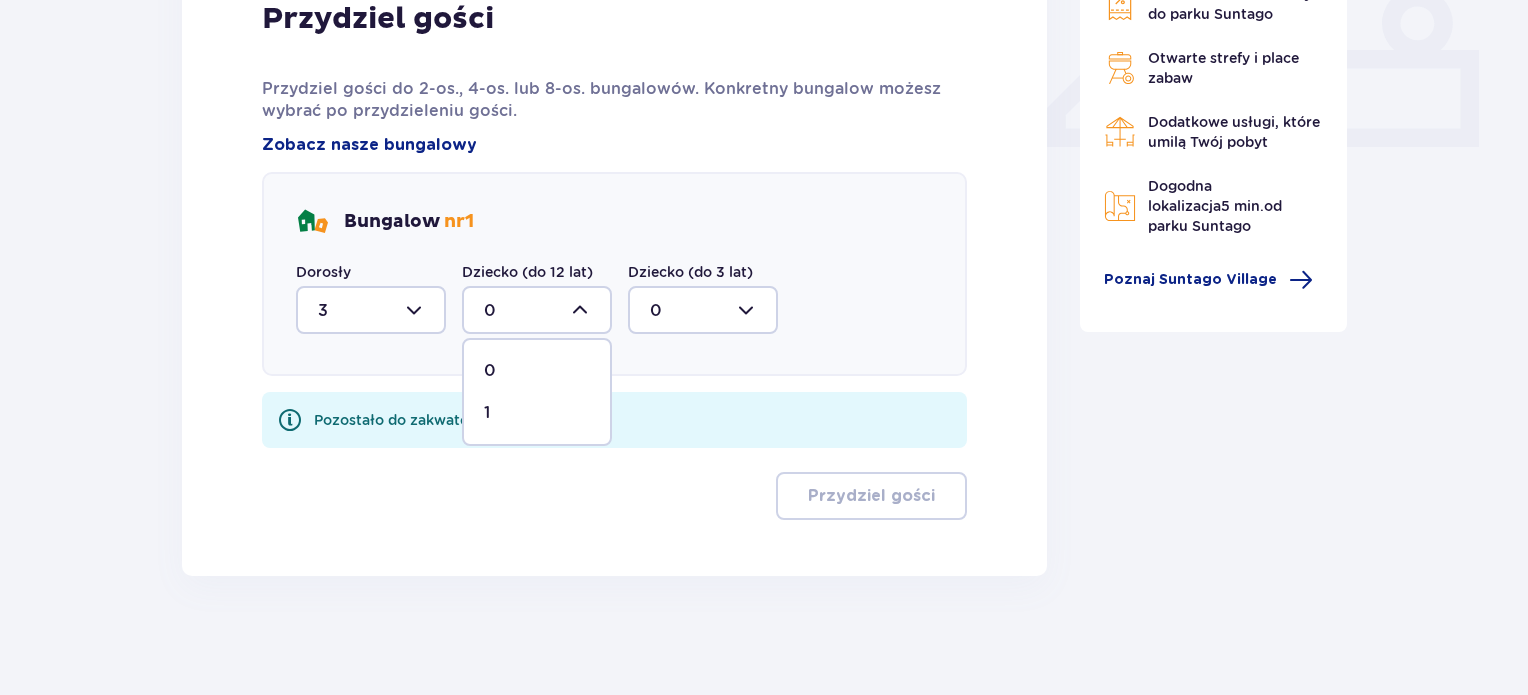 click on "1" at bounding box center (537, 413) 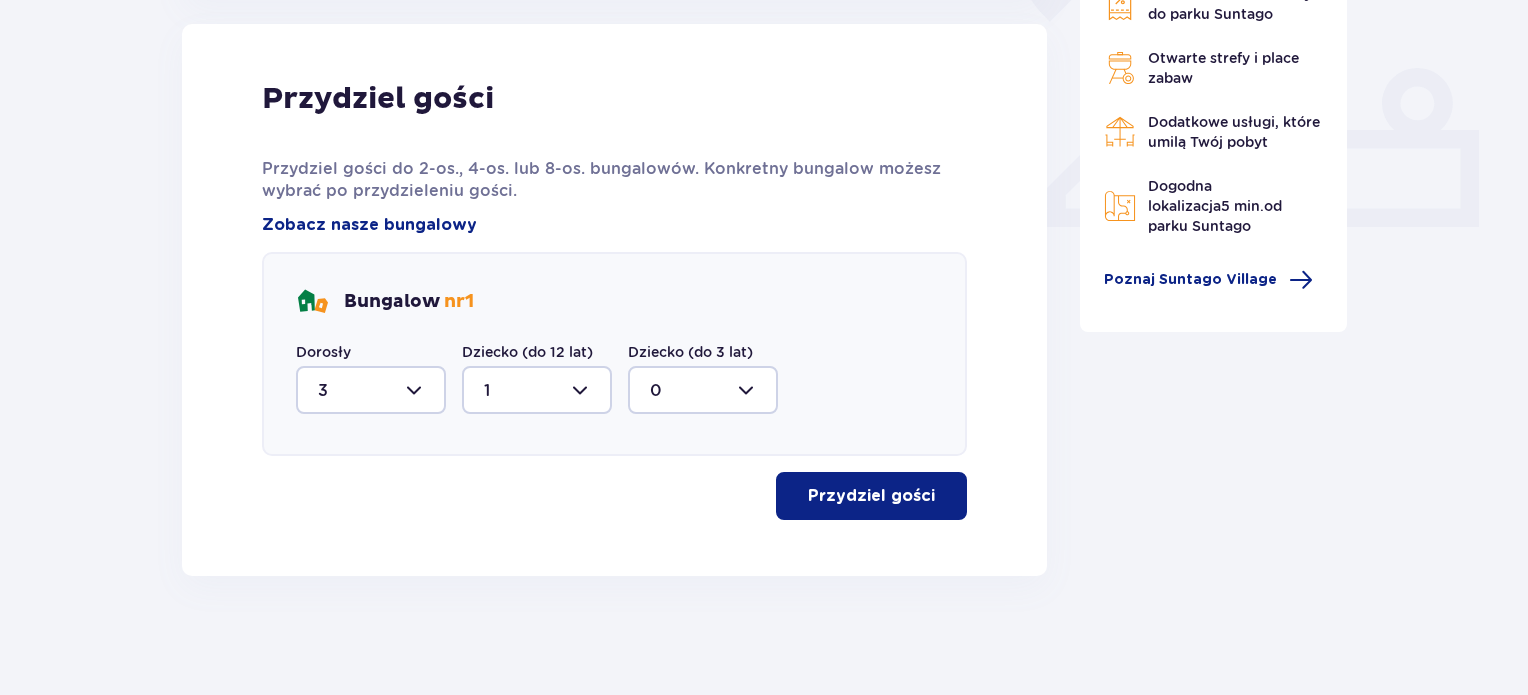 click on "Przydziel gości" at bounding box center [871, 496] 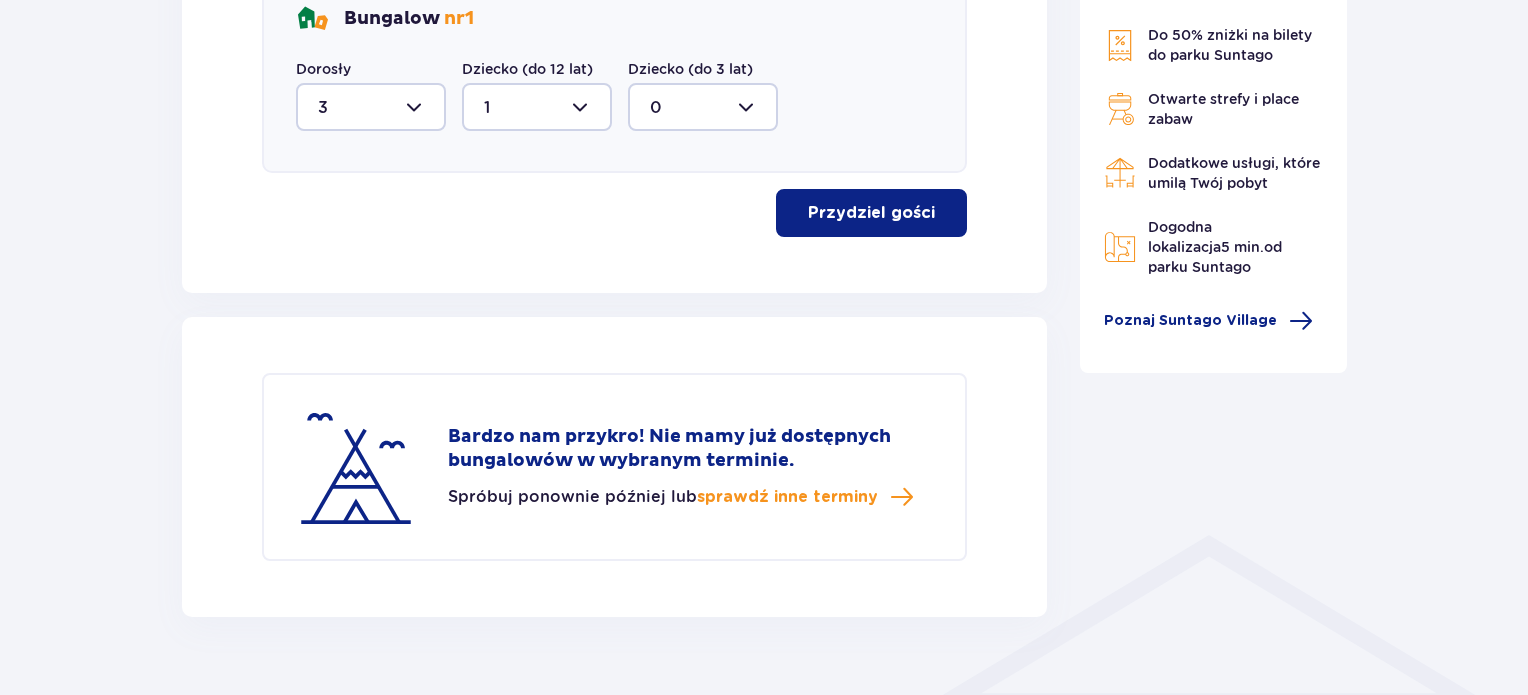 scroll, scrollTop: 1129, scrollLeft: 0, axis: vertical 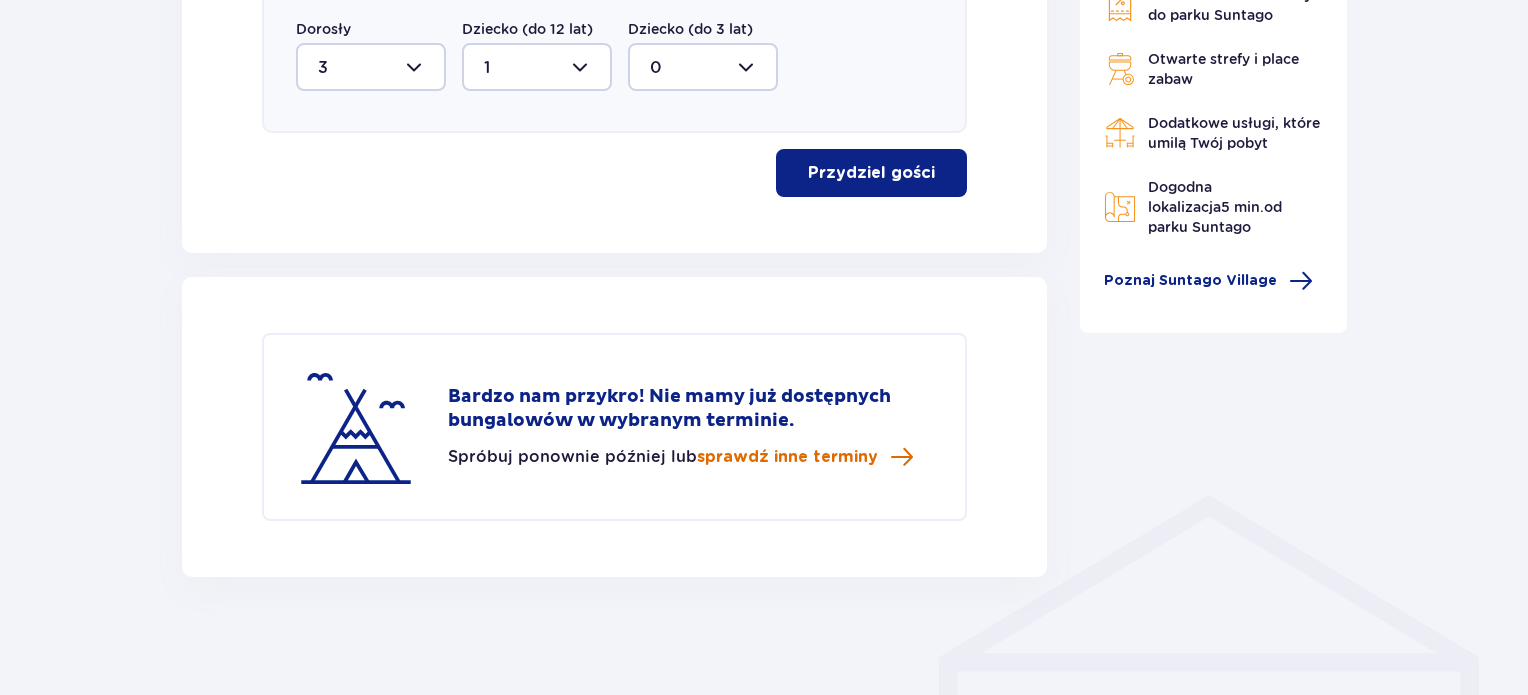 click on "sprawdź inne terminy" at bounding box center (787, 457) 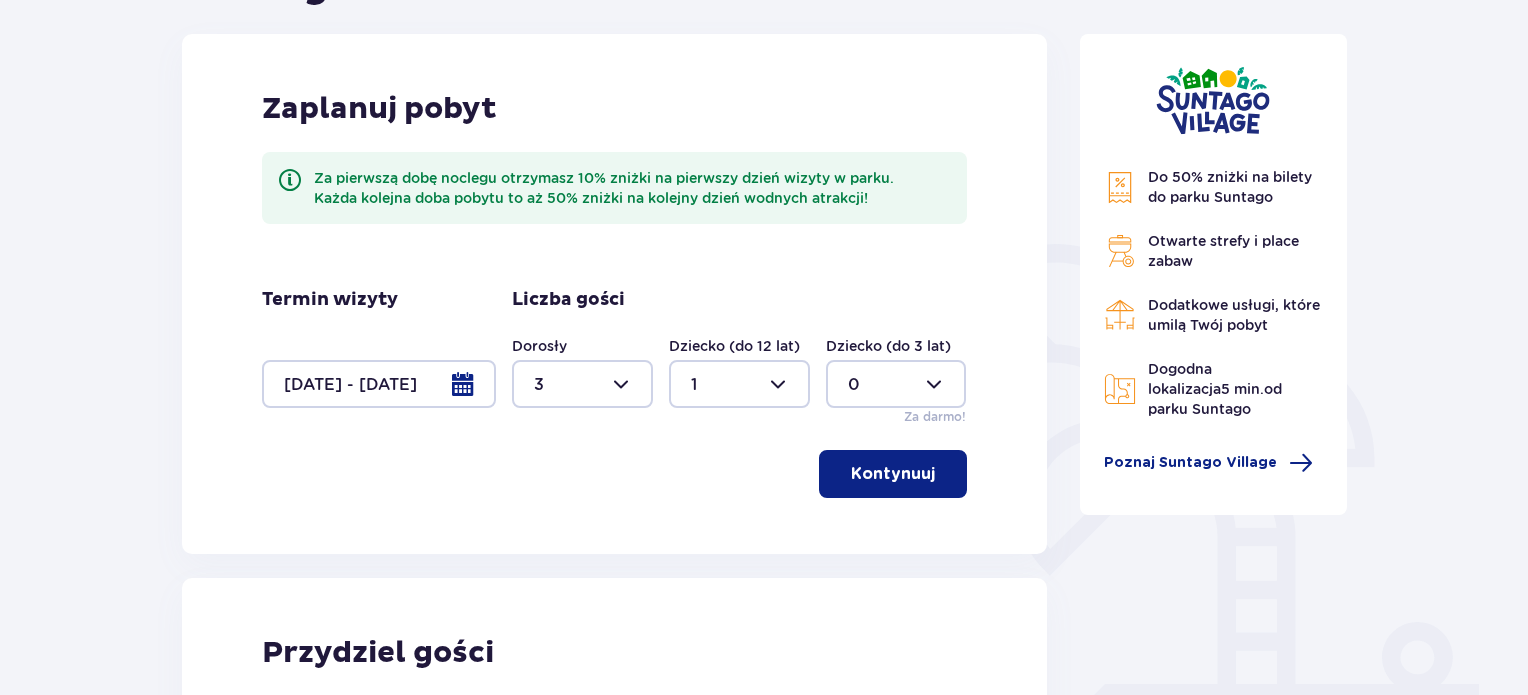 scroll, scrollTop: 236, scrollLeft: 0, axis: vertical 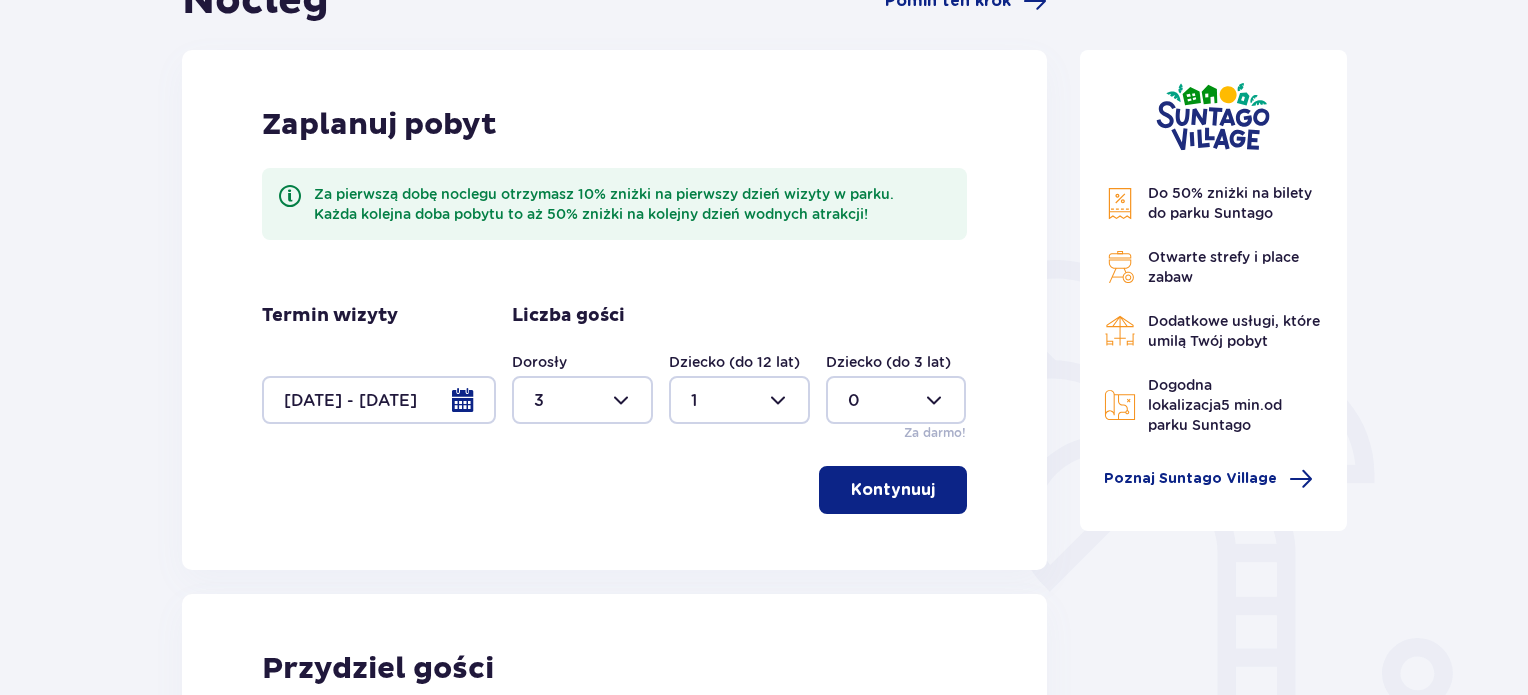 click at bounding box center (379, 400) 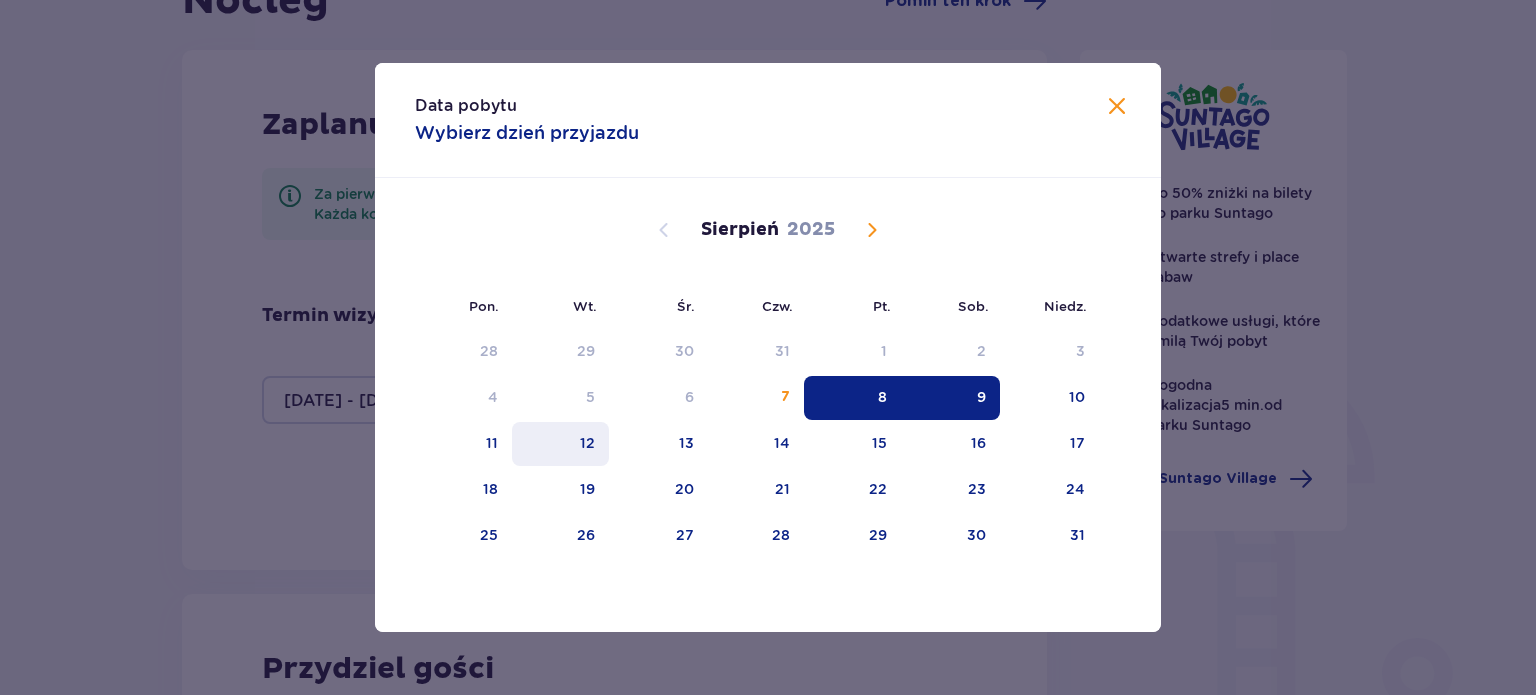 click on "12" at bounding box center [587, 443] 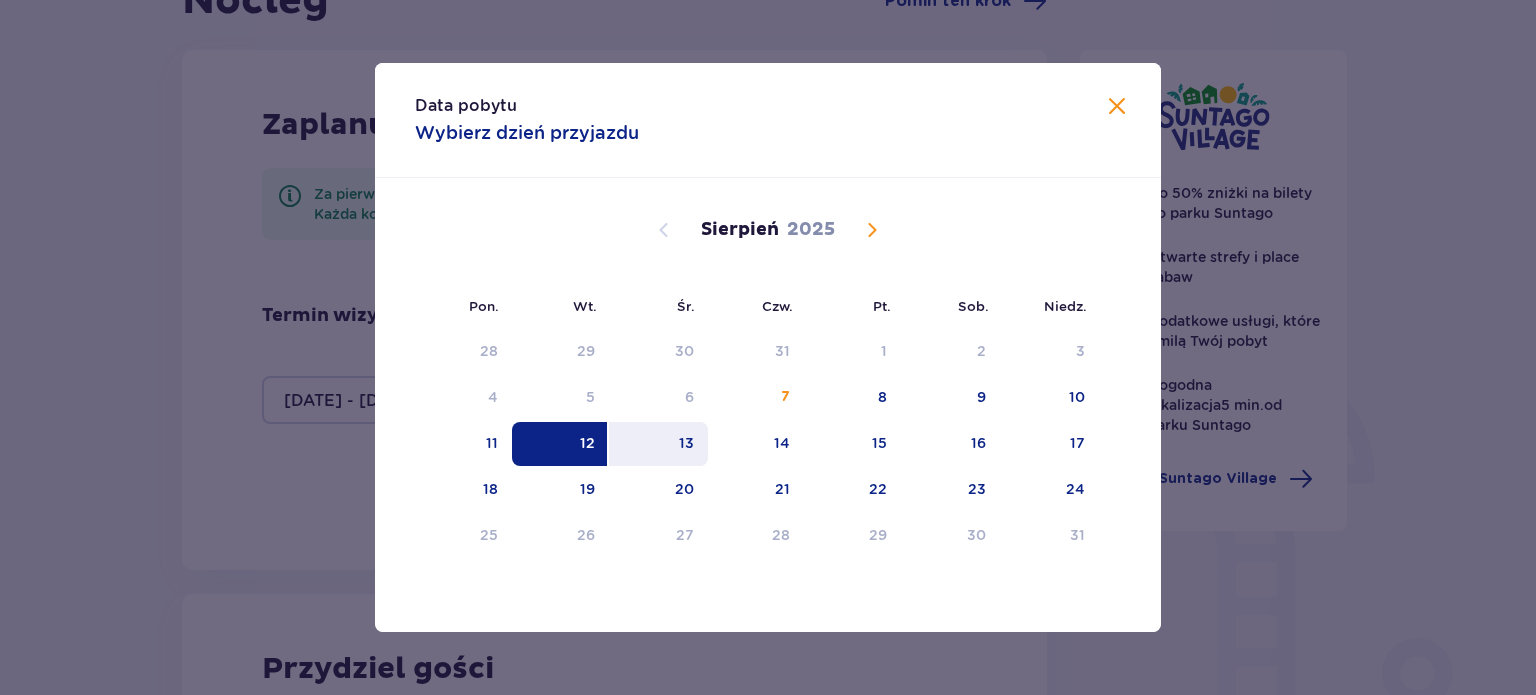 click on "13" at bounding box center (658, 444) 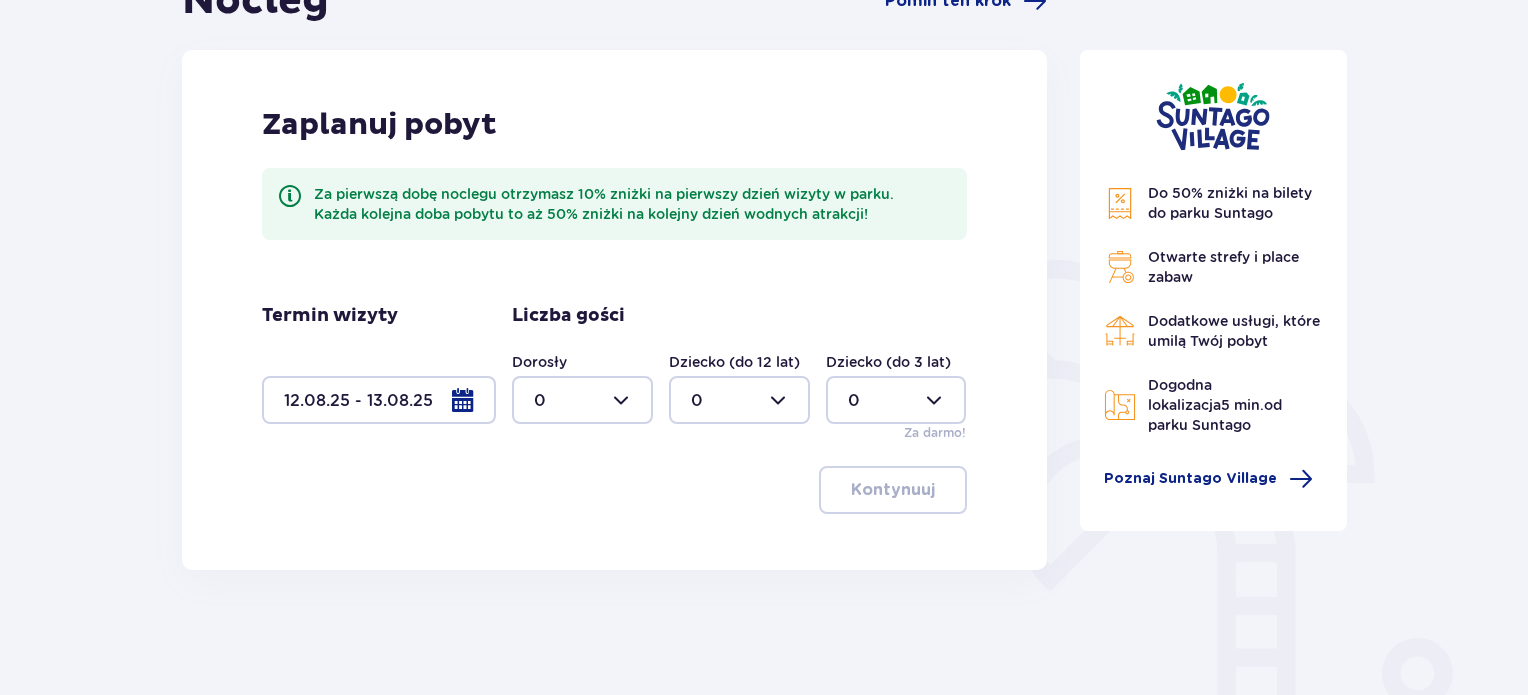 click at bounding box center [582, 400] 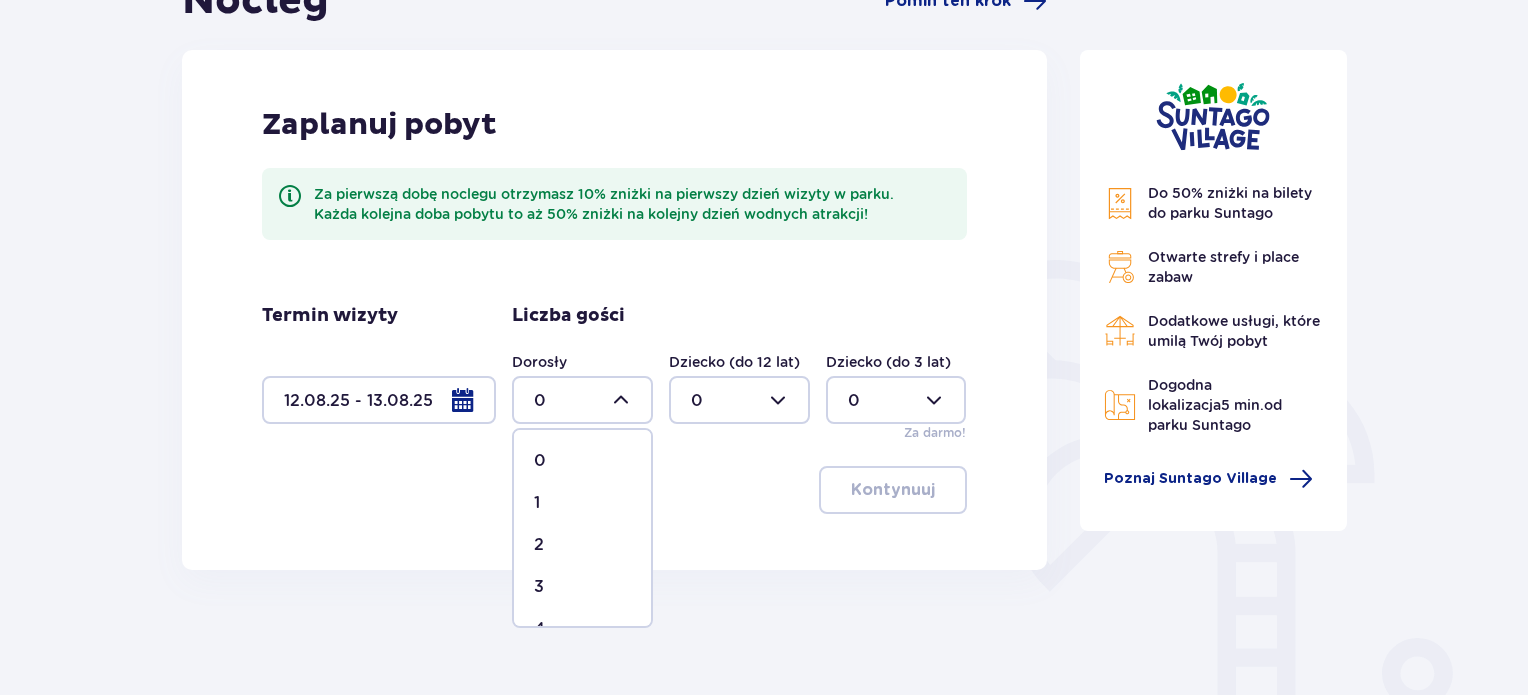 click on "3" at bounding box center [582, 587] 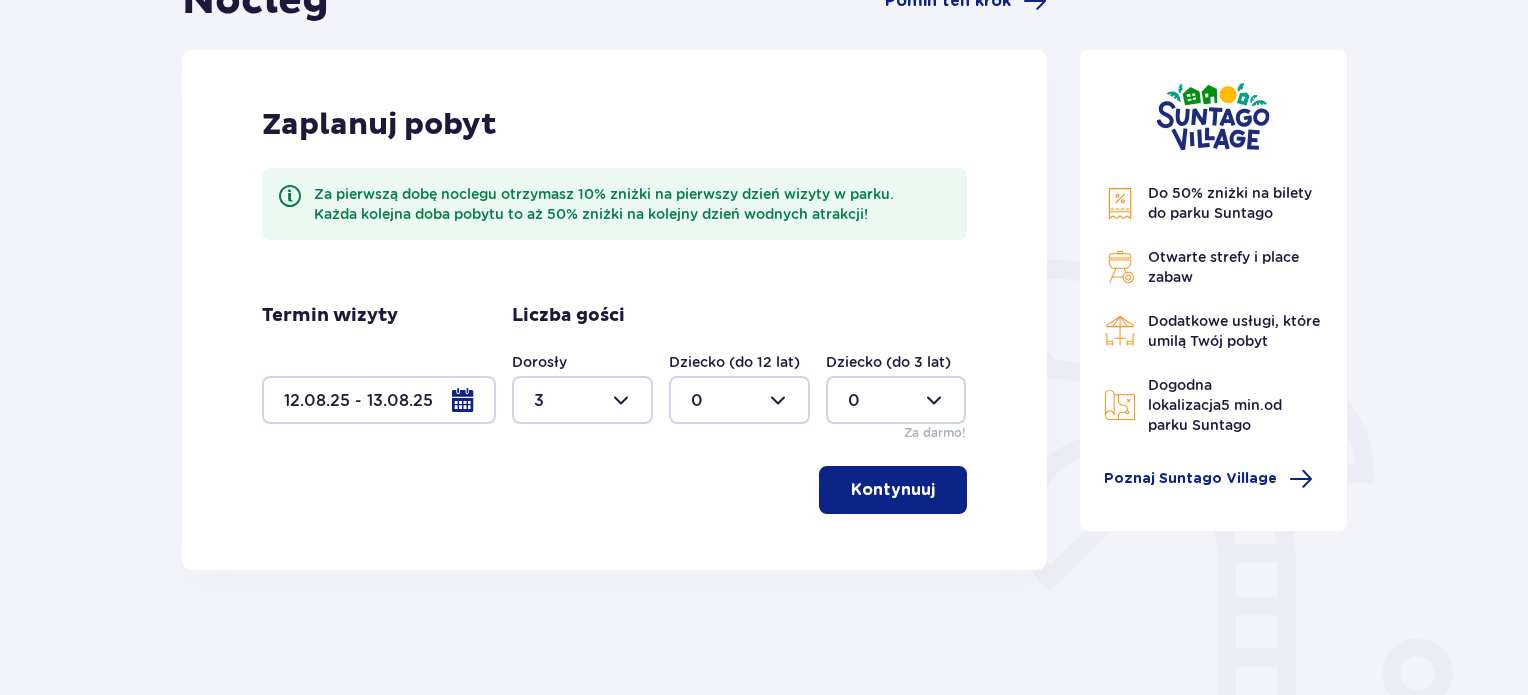 click at bounding box center [739, 400] 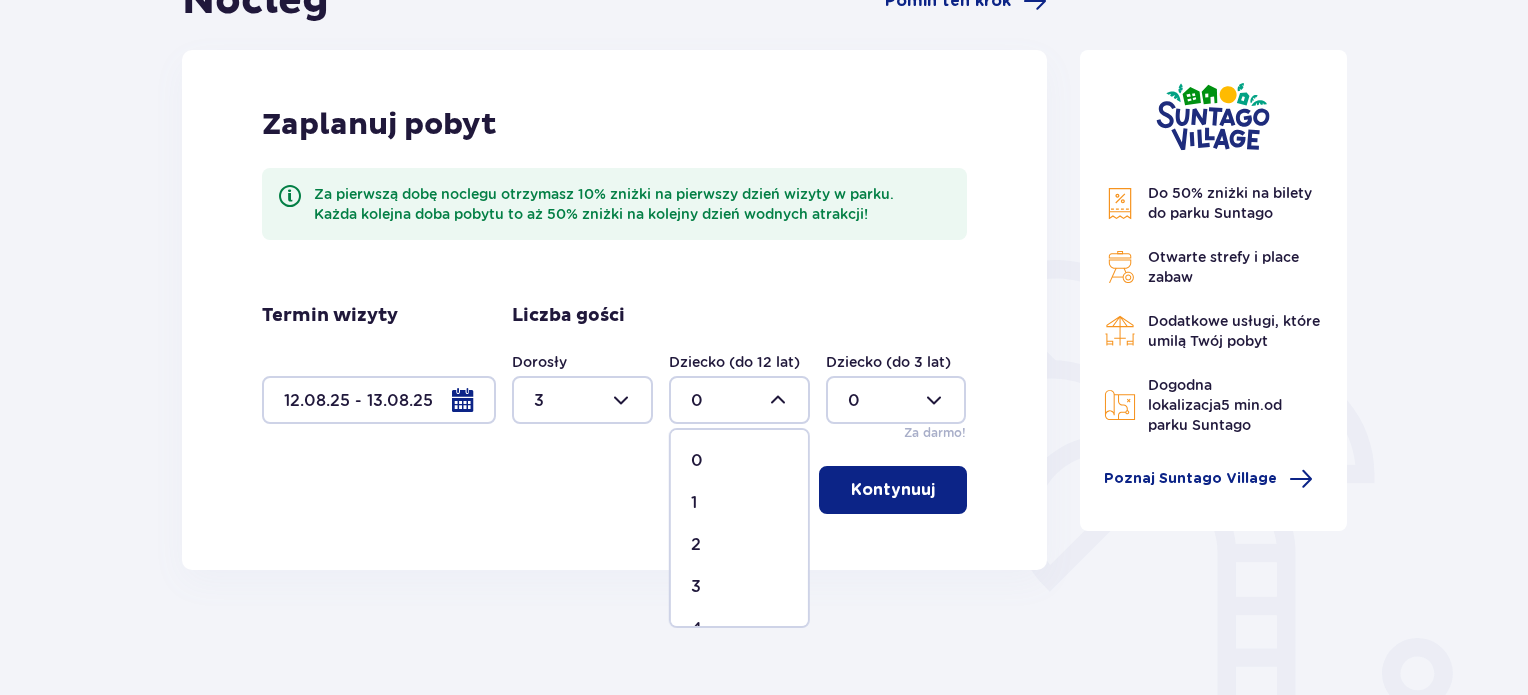 click on "1" at bounding box center (739, 503) 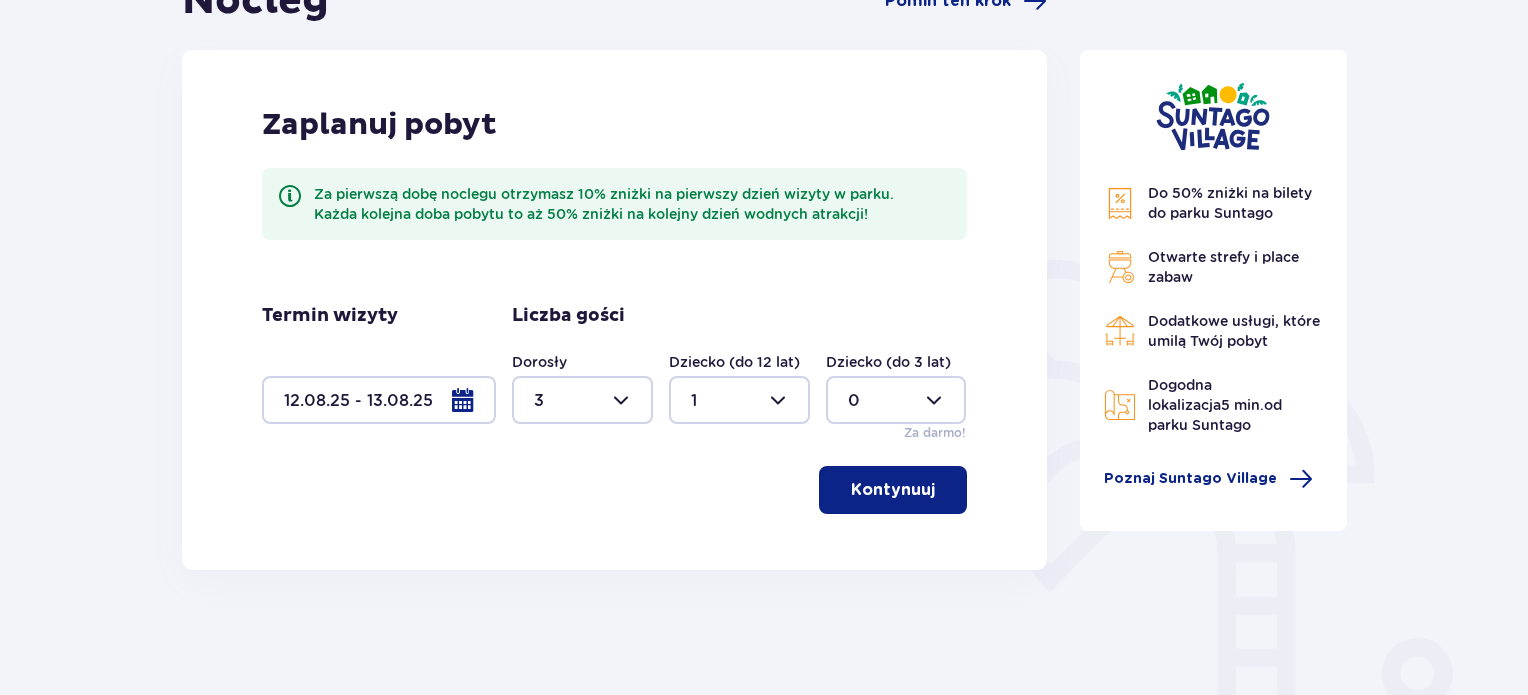 click on "Kontynuuj" at bounding box center (893, 490) 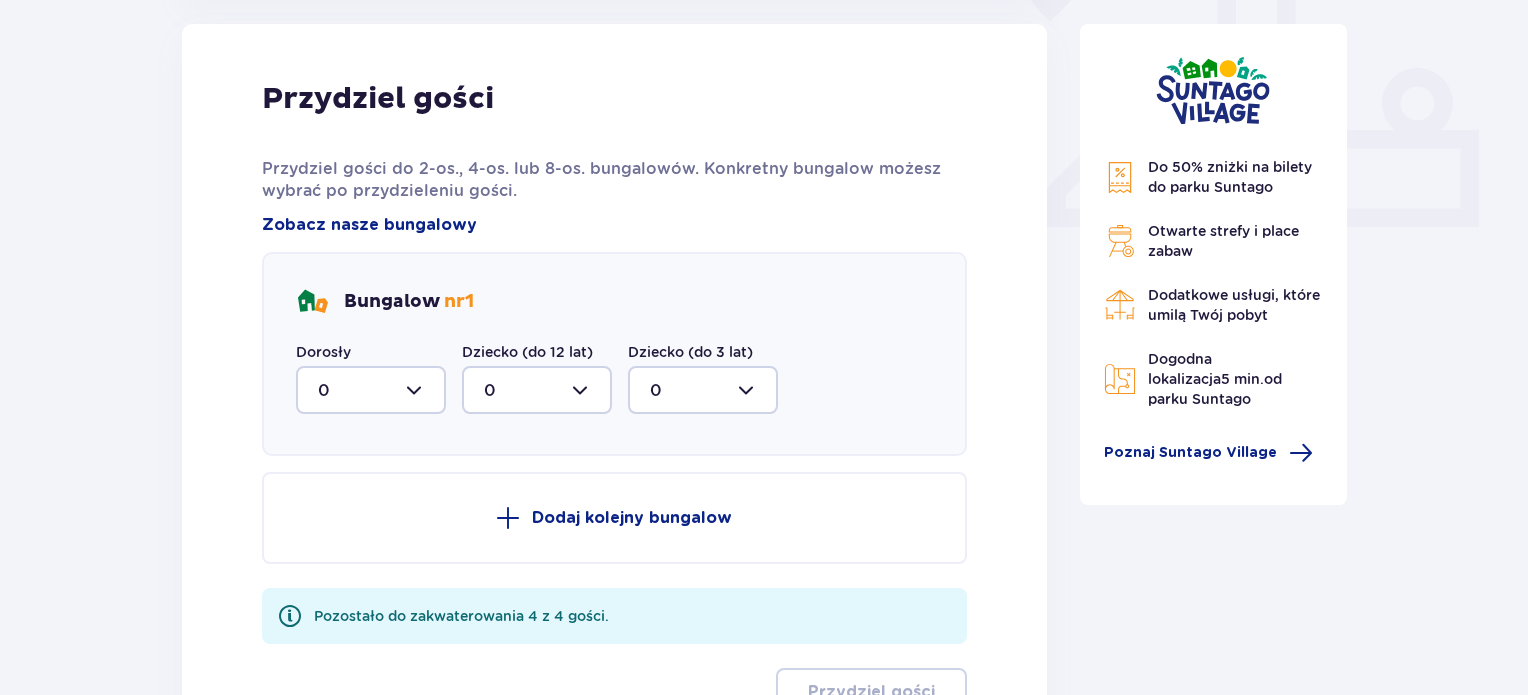 scroll, scrollTop: 1001, scrollLeft: 0, axis: vertical 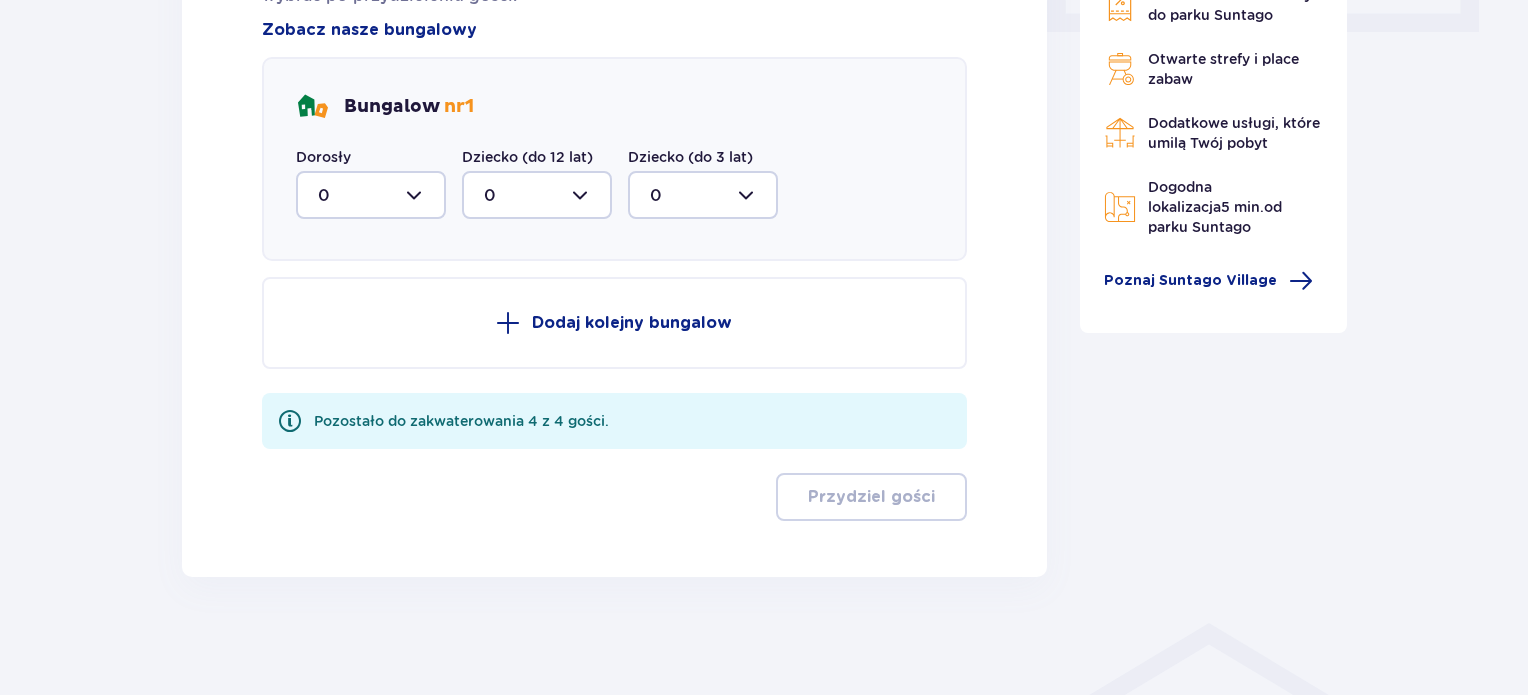 click at bounding box center (371, 195) 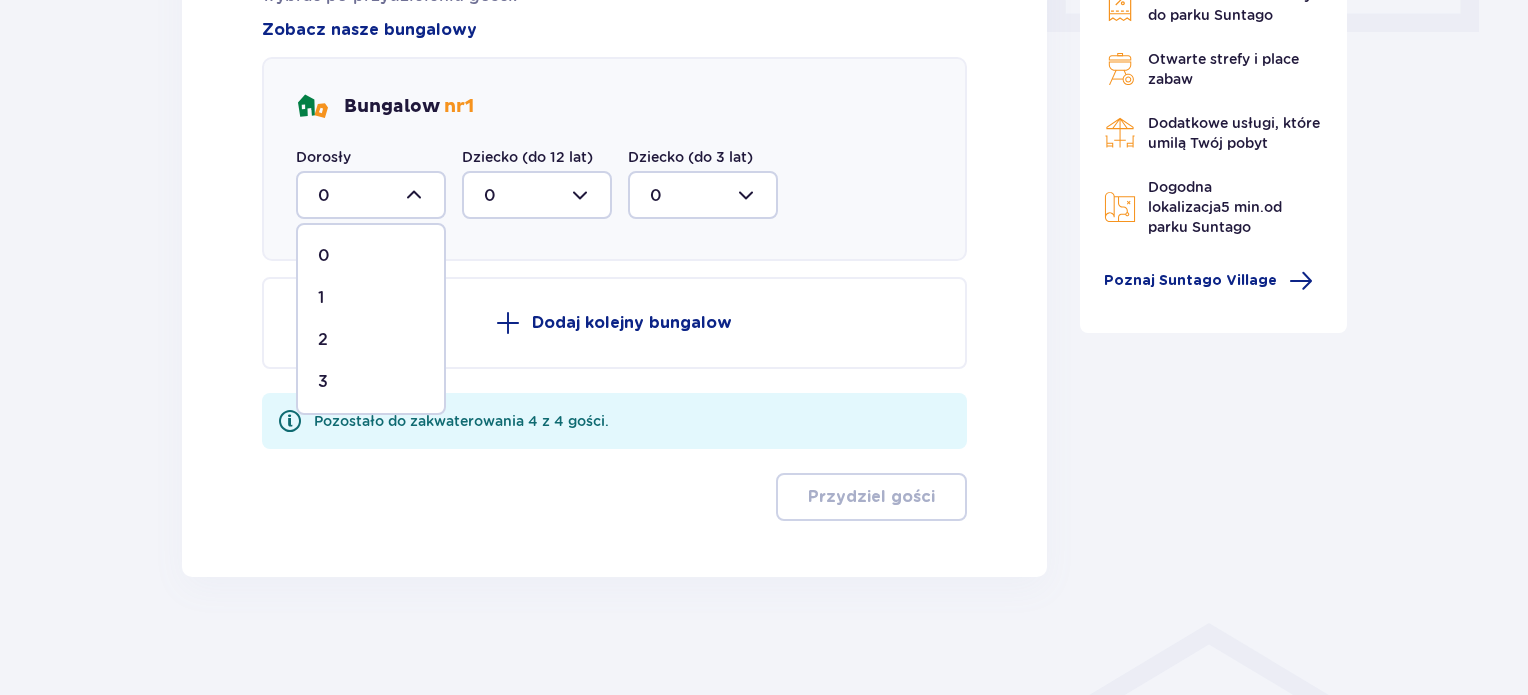 click on "3" at bounding box center [371, 382] 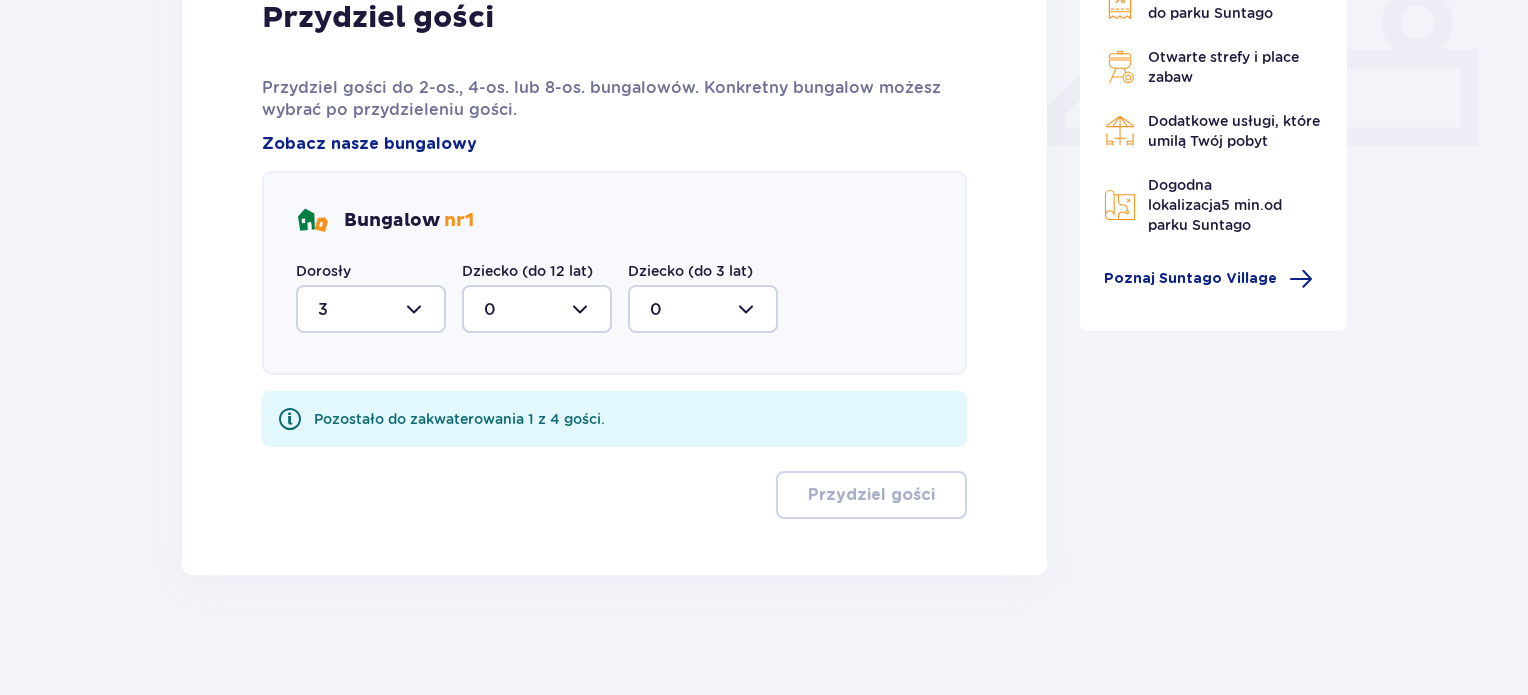 scroll, scrollTop: 886, scrollLeft: 0, axis: vertical 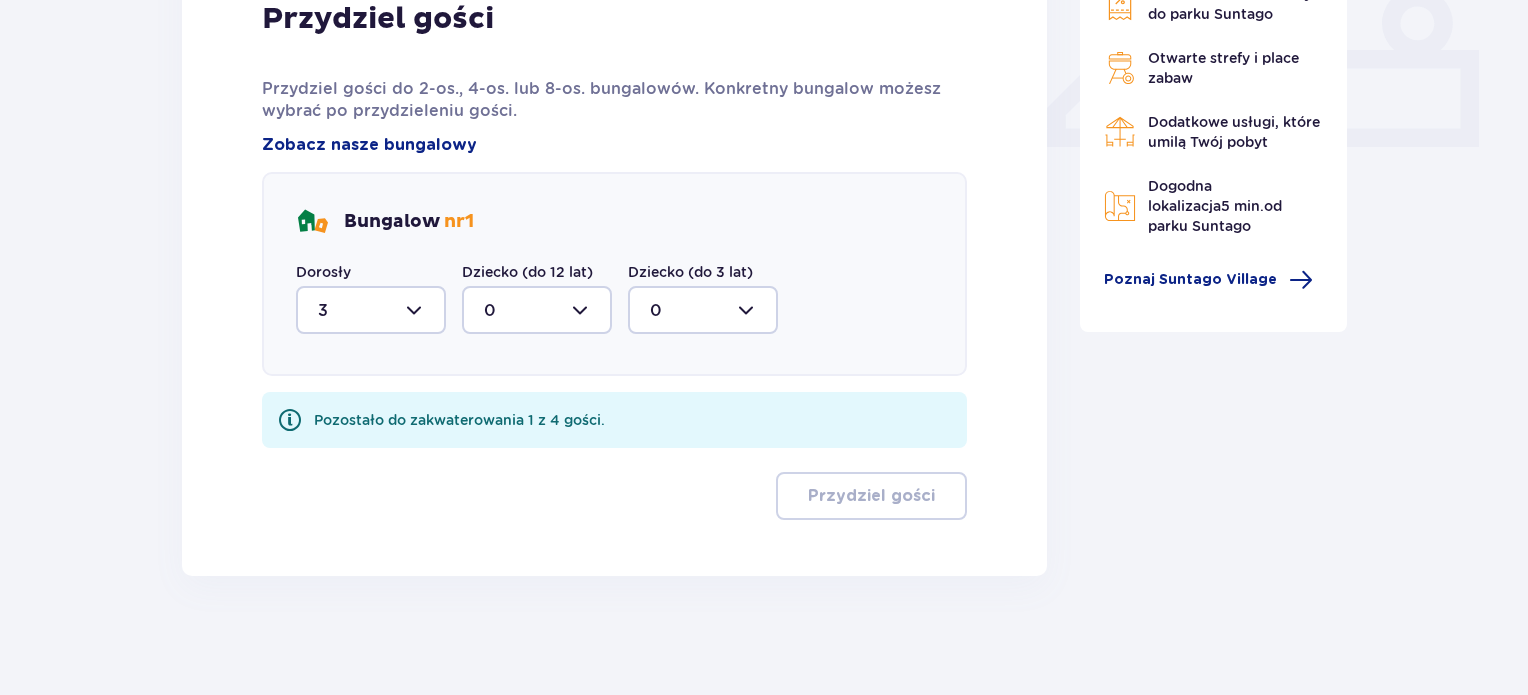 click at bounding box center [537, 310] 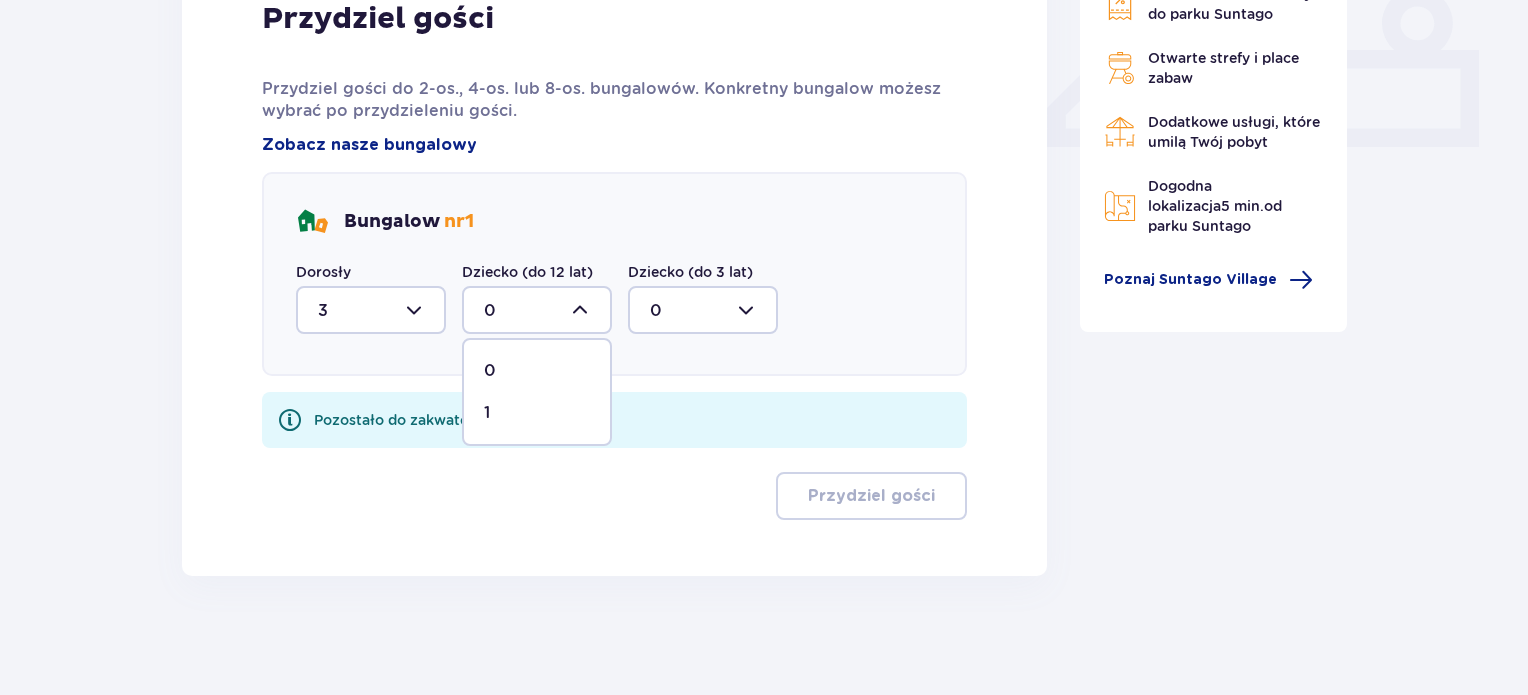 click on "1" at bounding box center (537, 413) 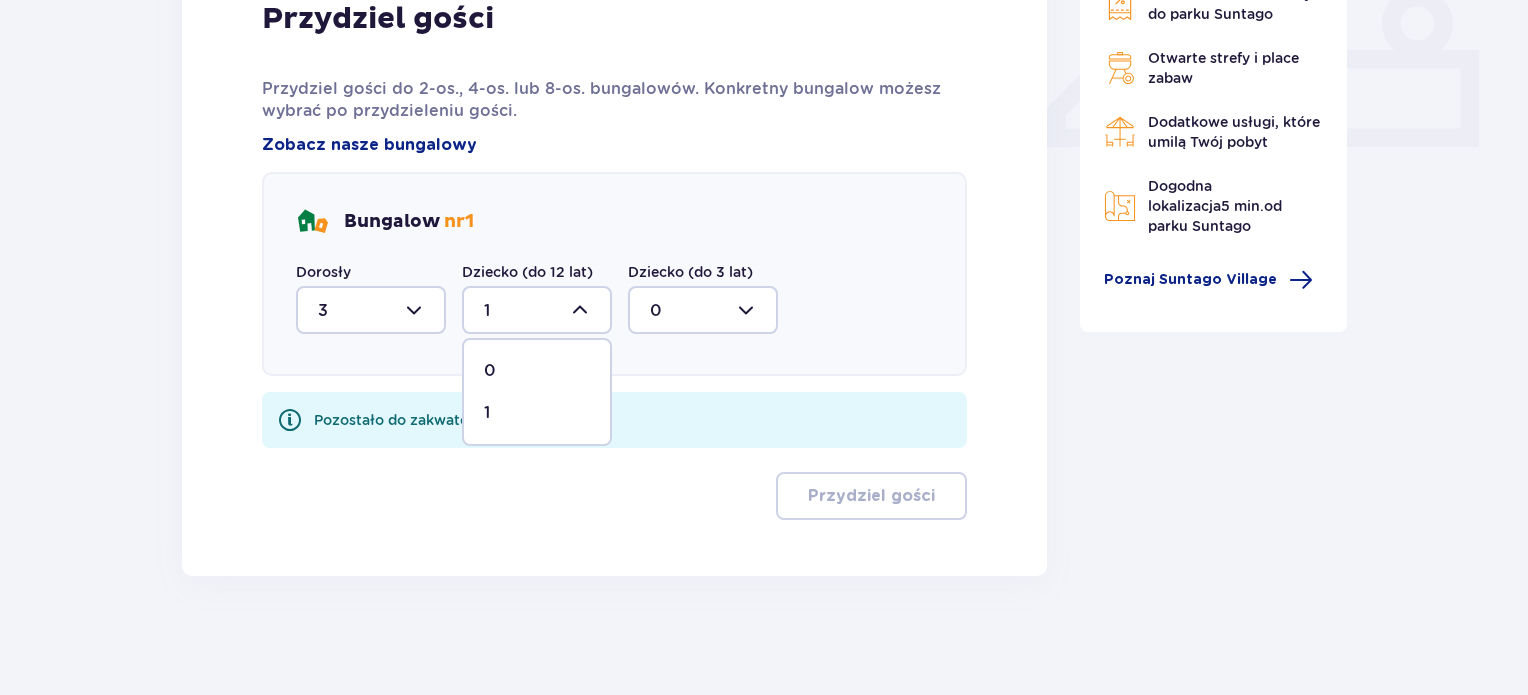 scroll, scrollTop: 806, scrollLeft: 0, axis: vertical 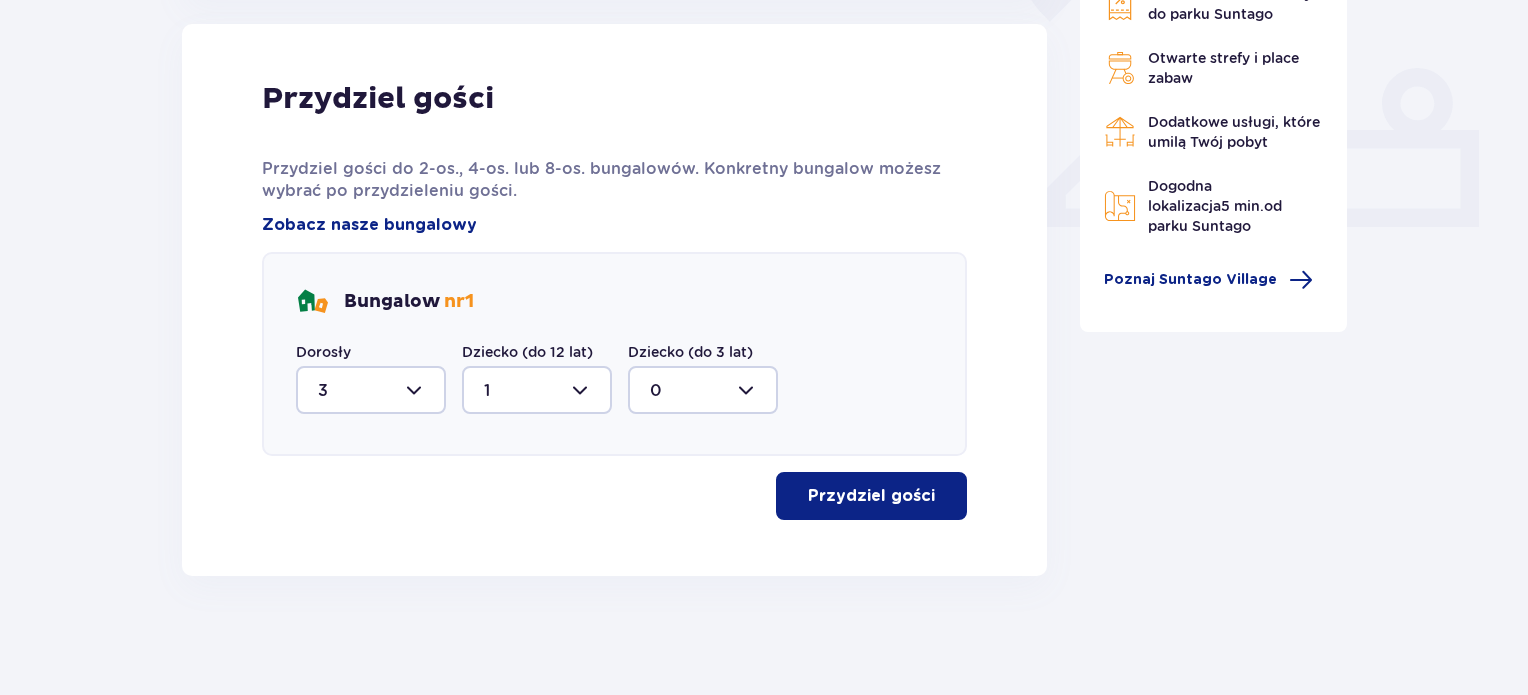 click on "Przydziel gości" at bounding box center (871, 496) 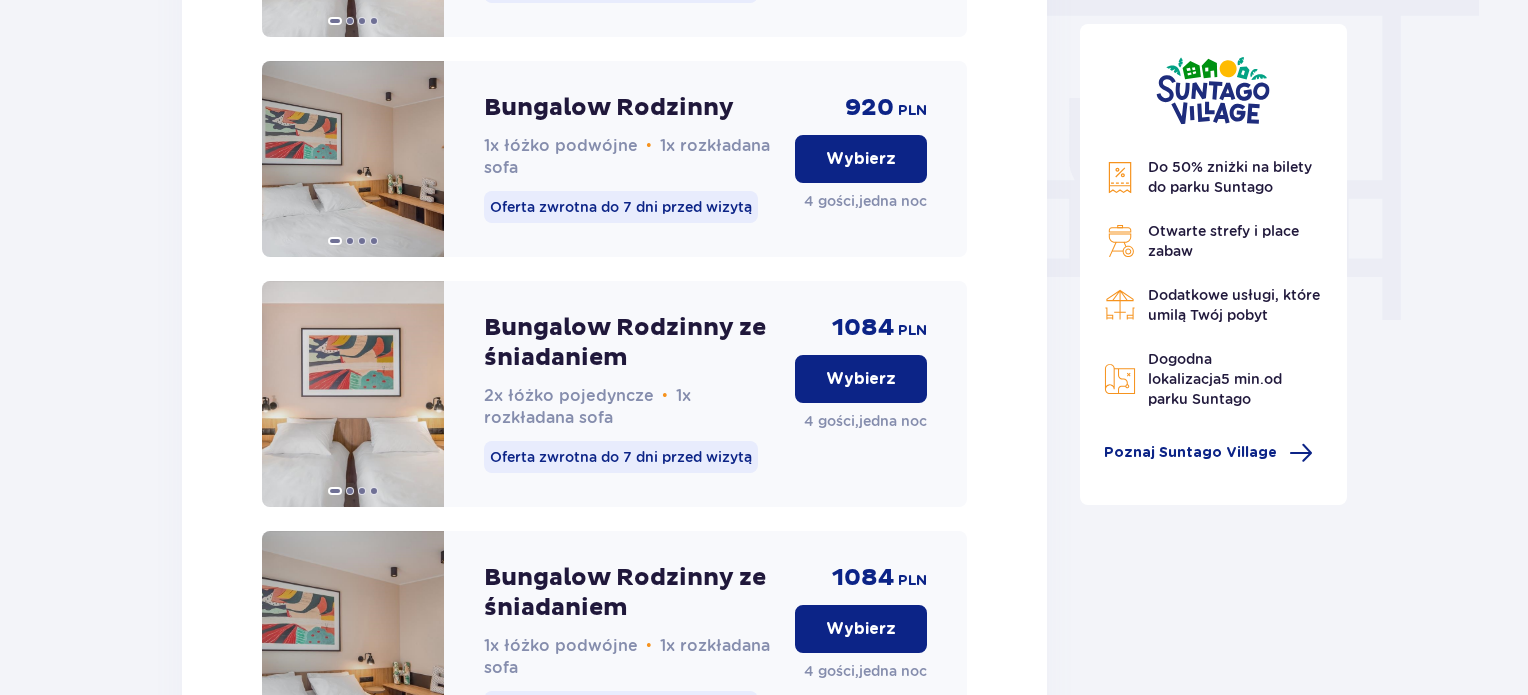 scroll, scrollTop: 2137, scrollLeft: 0, axis: vertical 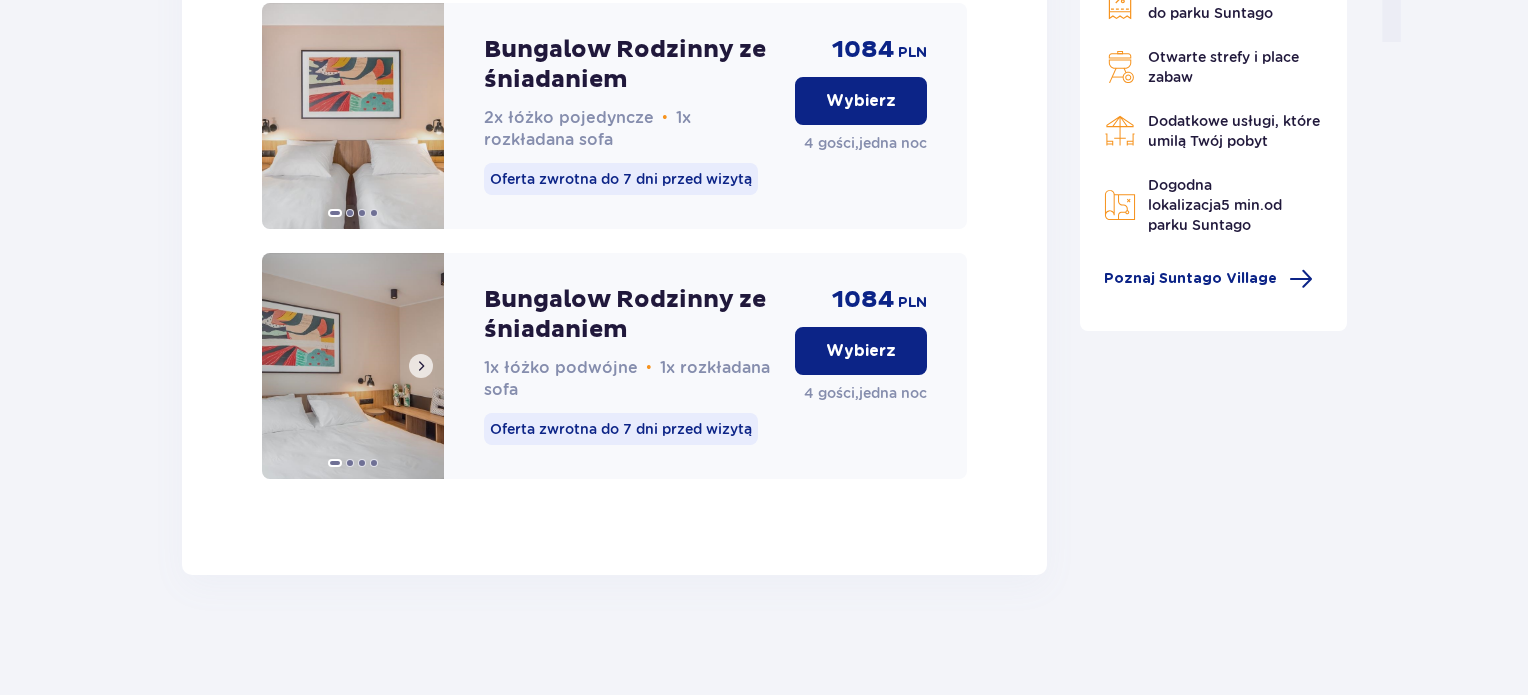 click at bounding box center [421, 366] 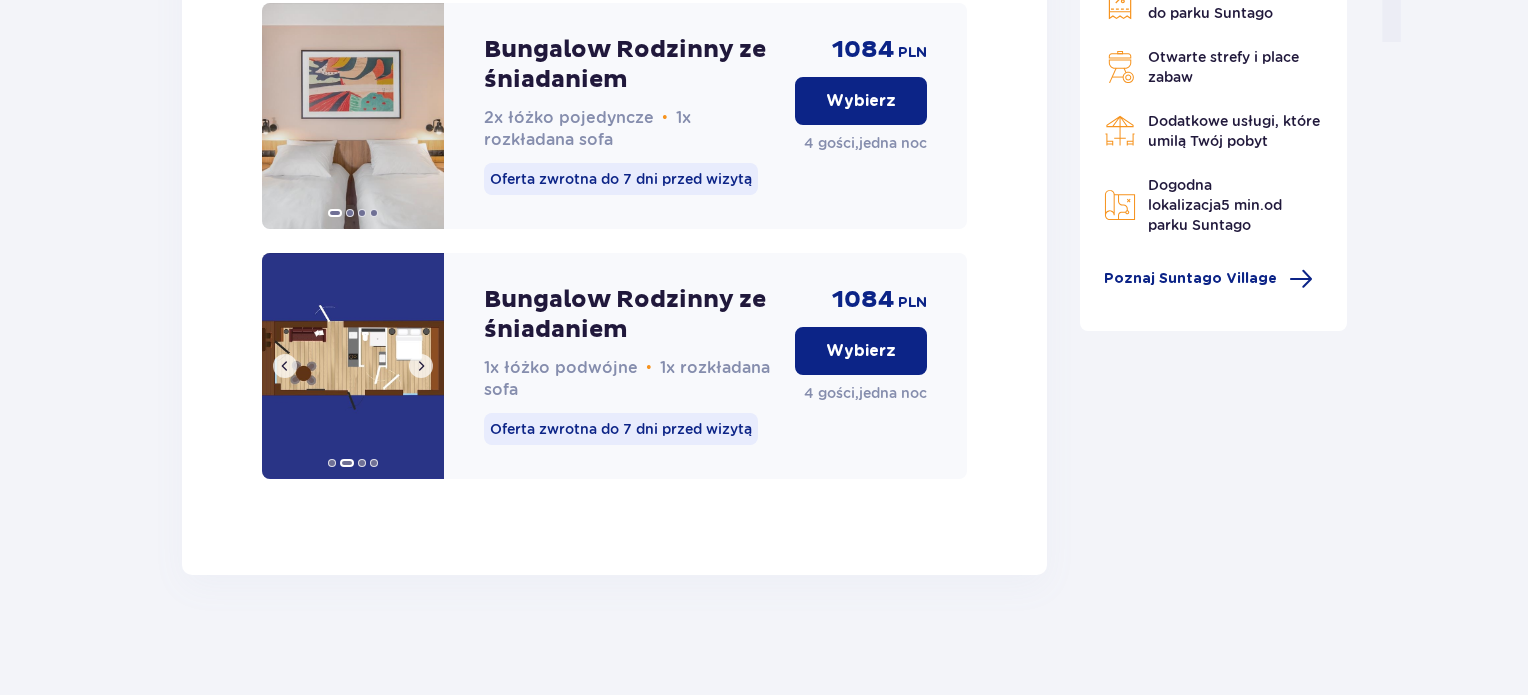 click at bounding box center (421, 366) 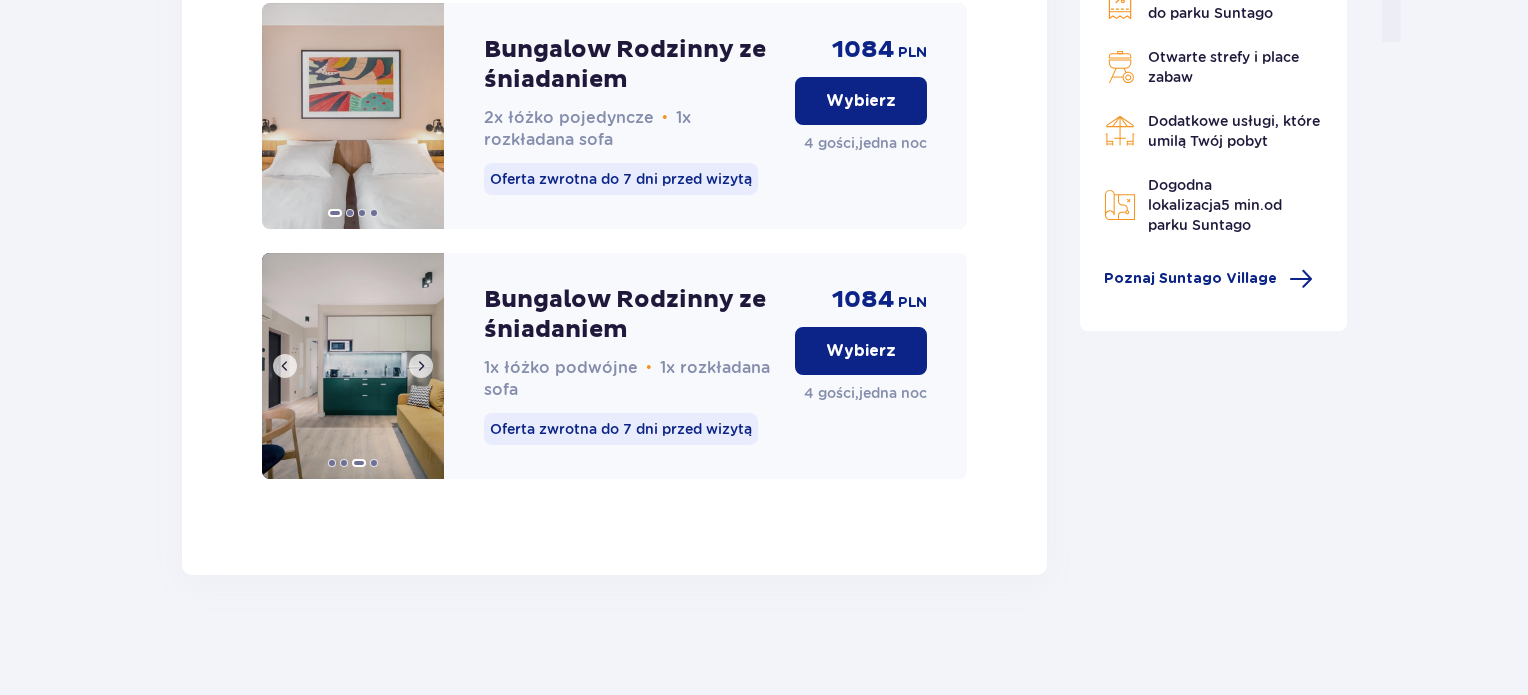click at bounding box center (421, 366) 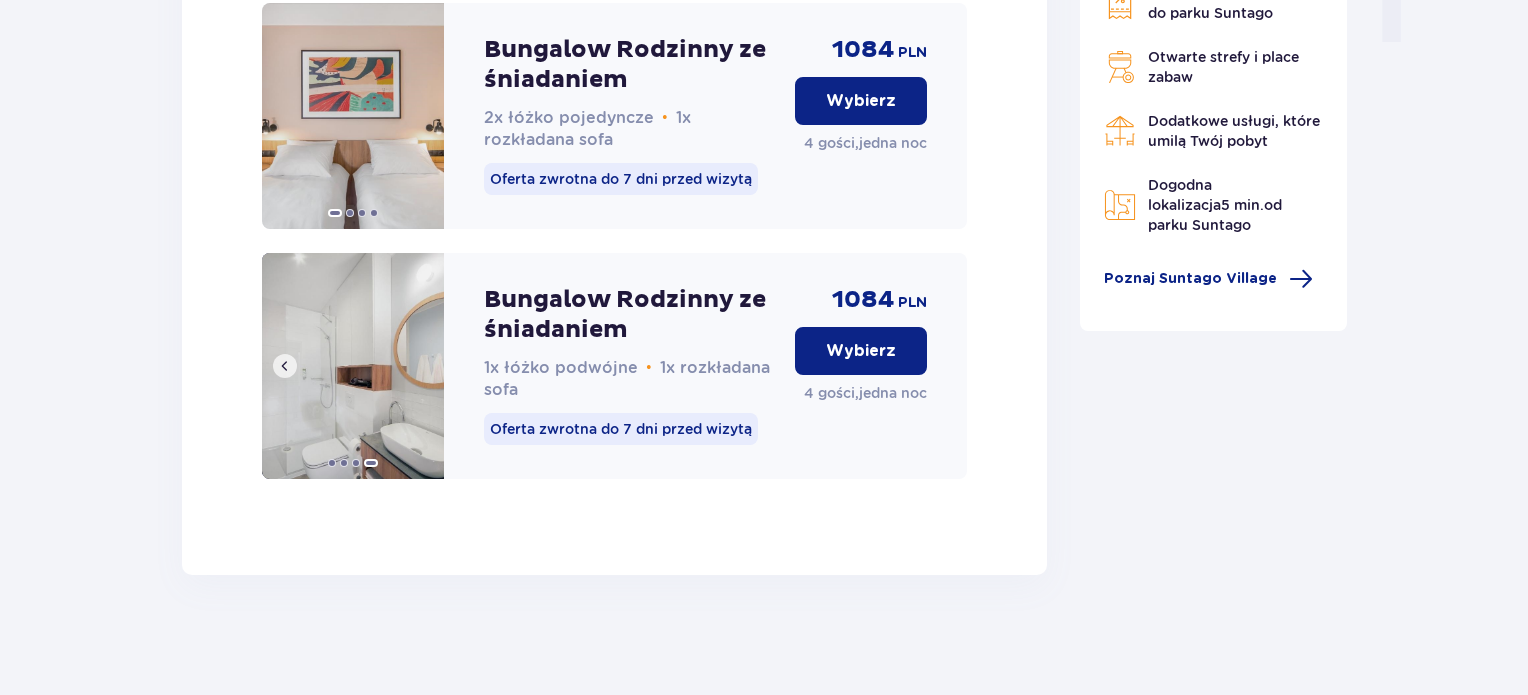 click at bounding box center [353, 366] 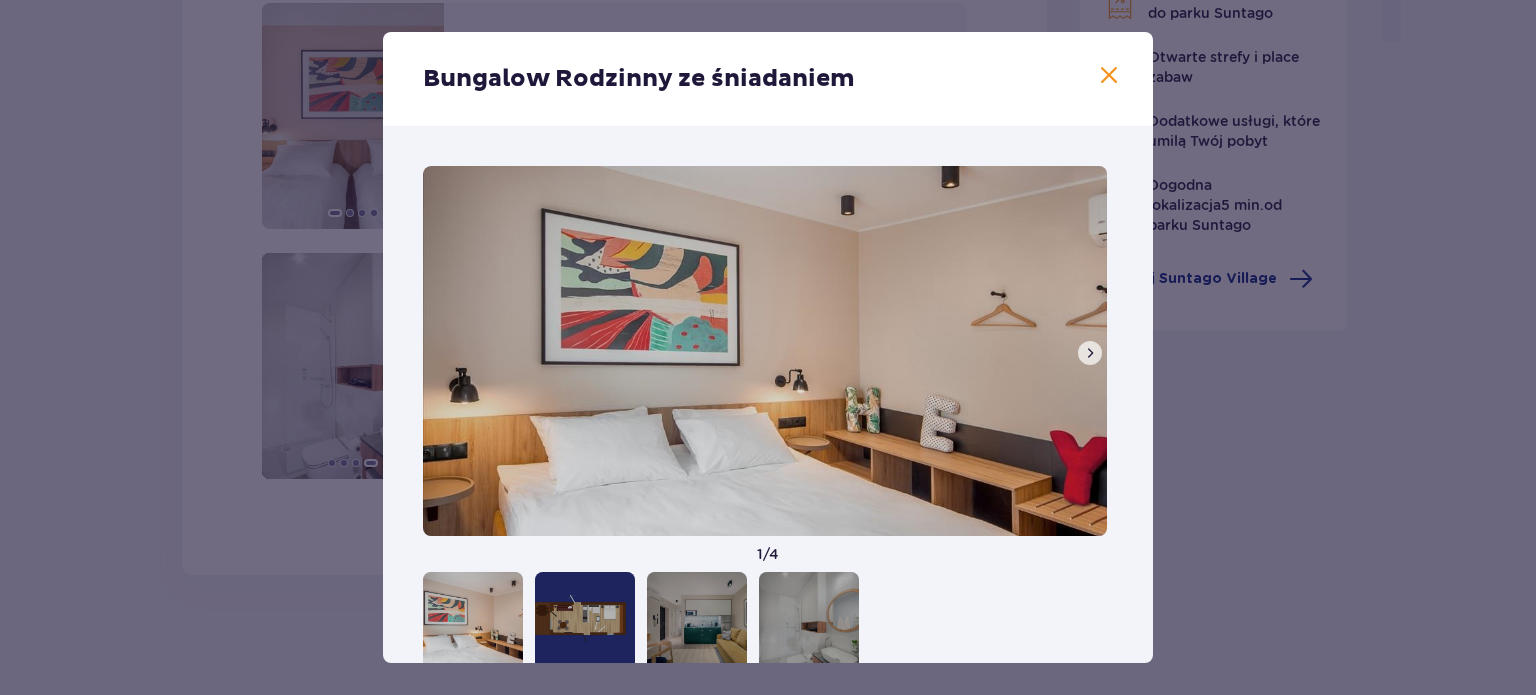 click at bounding box center [1090, 353] 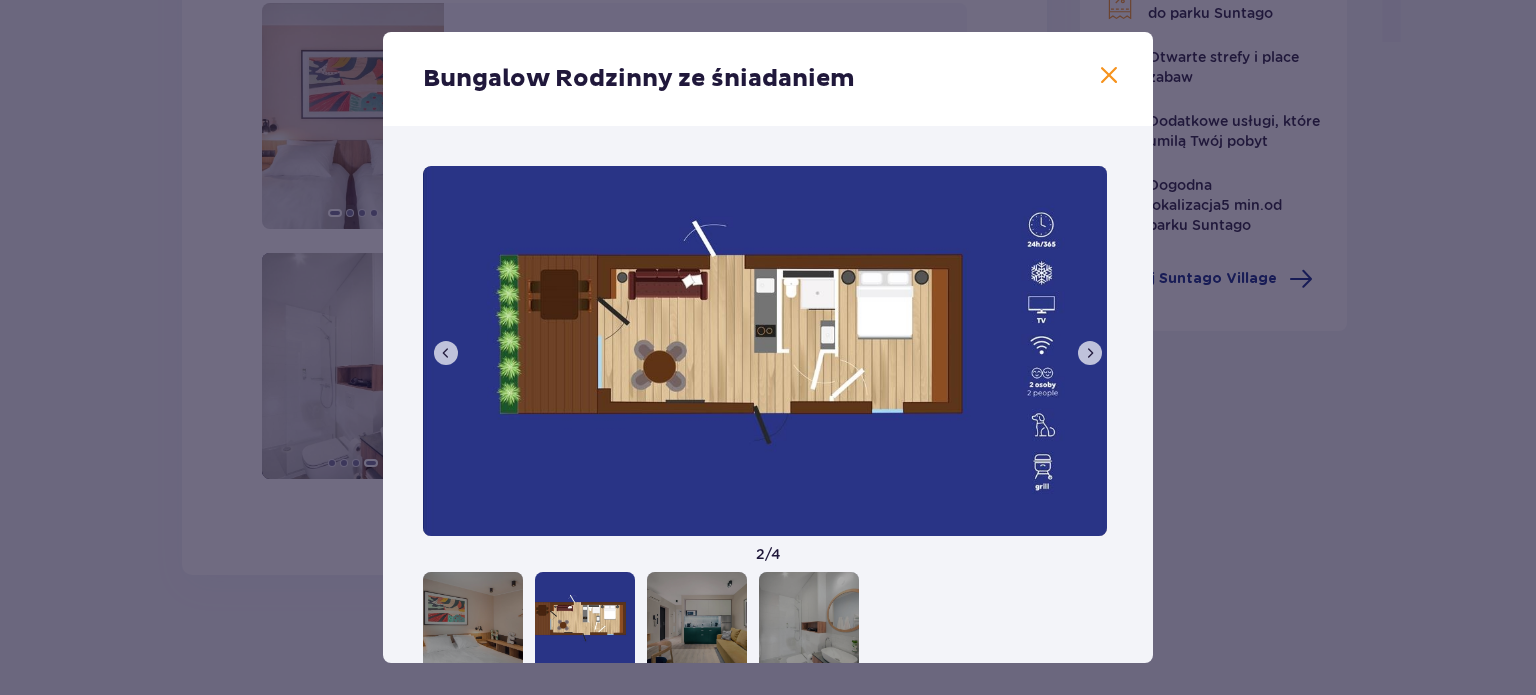 click at bounding box center [1090, 353] 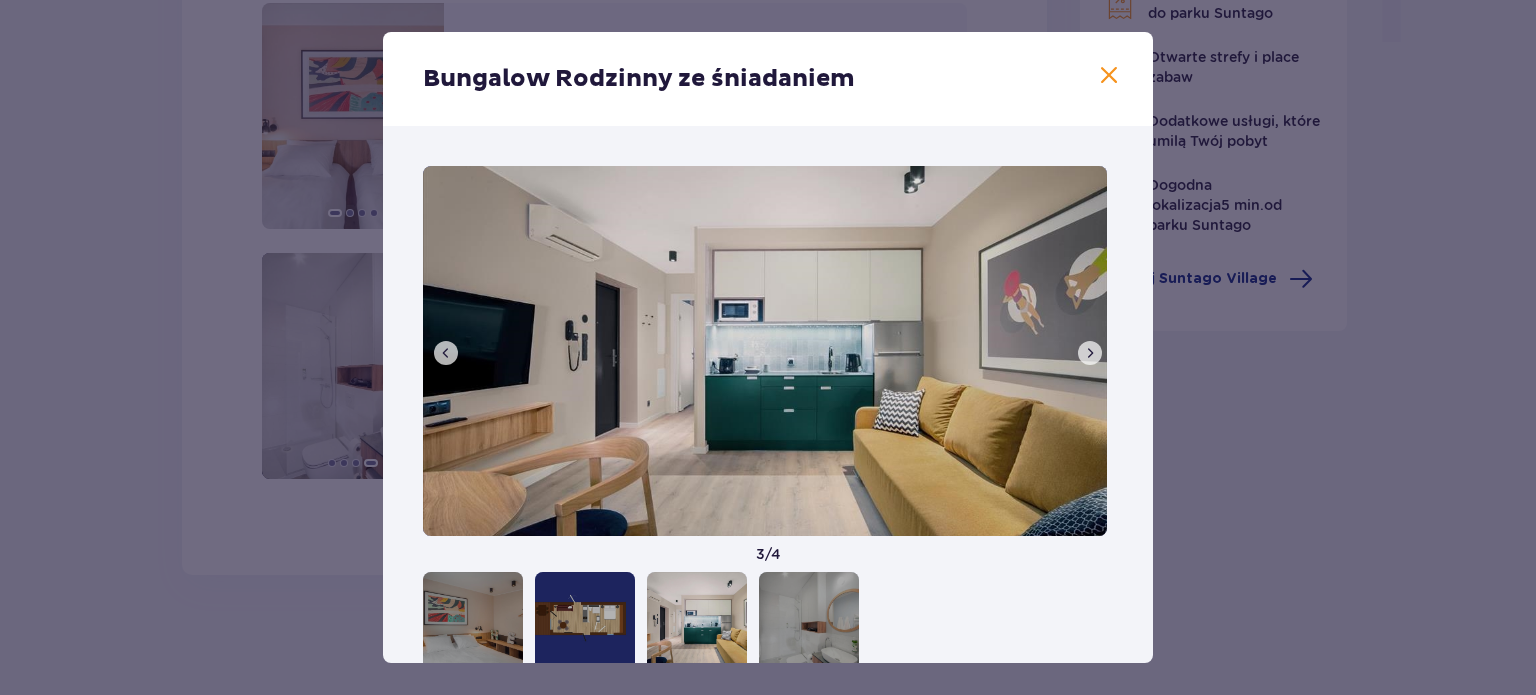 click at bounding box center [1090, 353] 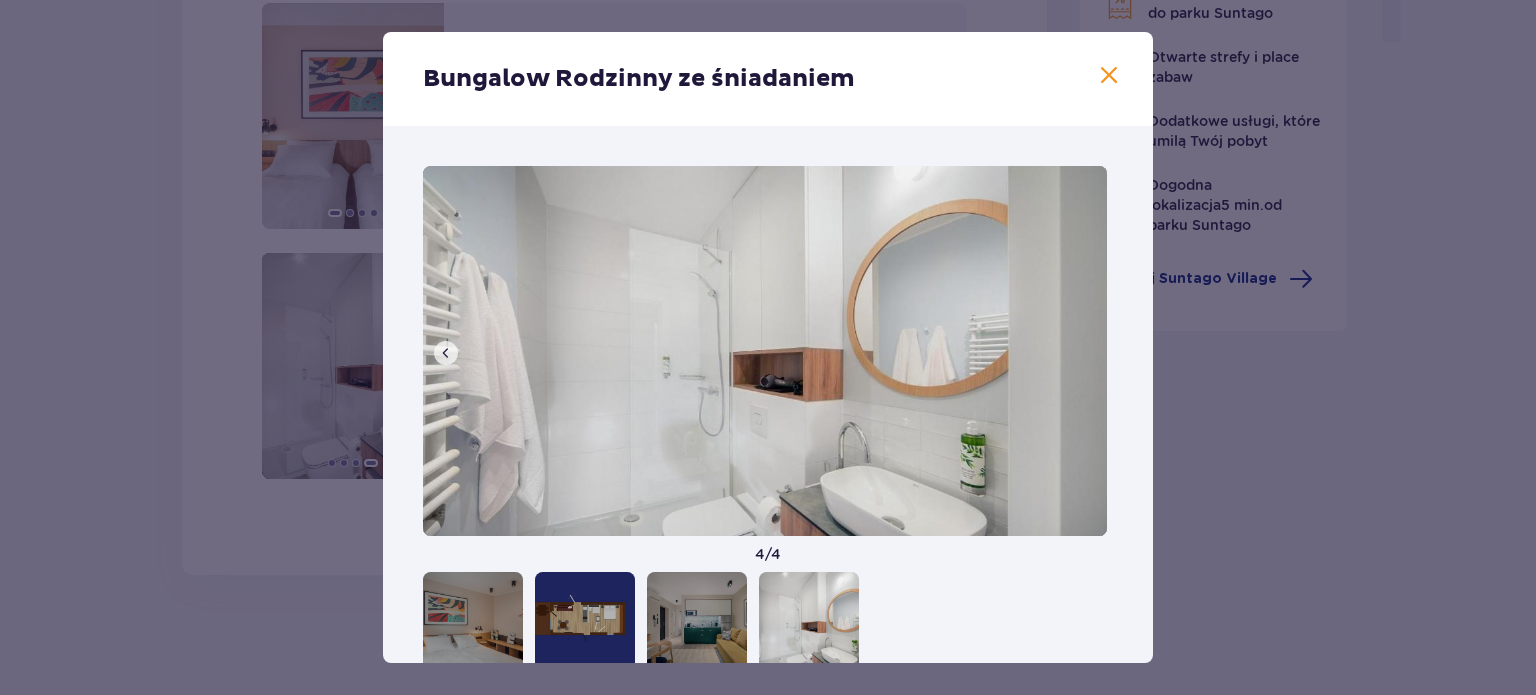 click at bounding box center [446, 353] 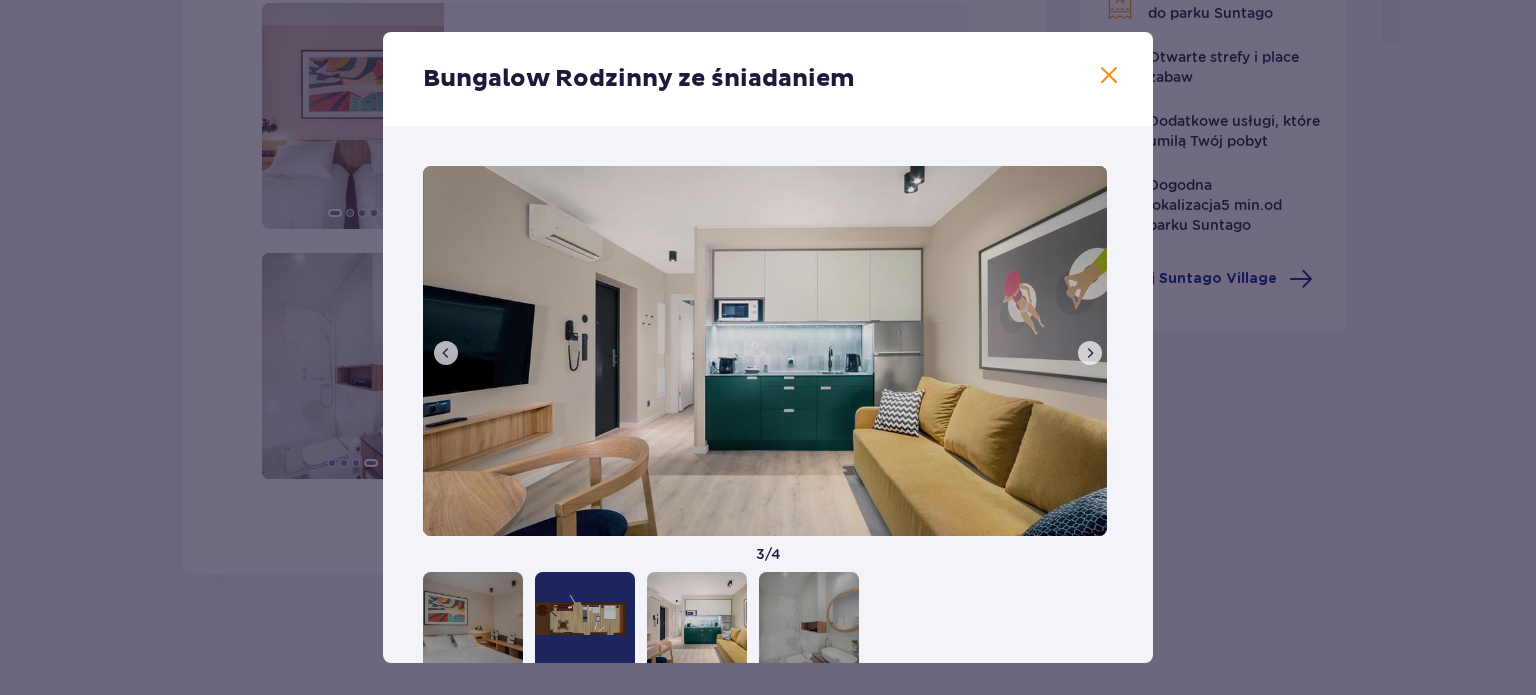 click on "Bungalow Rodzinny ze śniadaniem" at bounding box center (768, 79) 